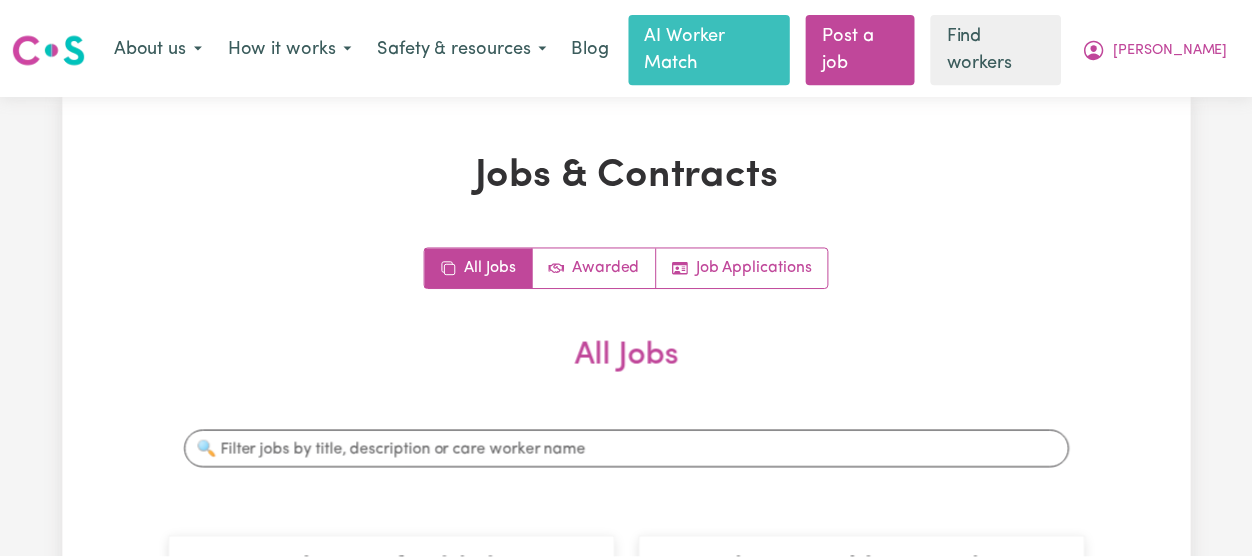 scroll, scrollTop: 0, scrollLeft: 0, axis: both 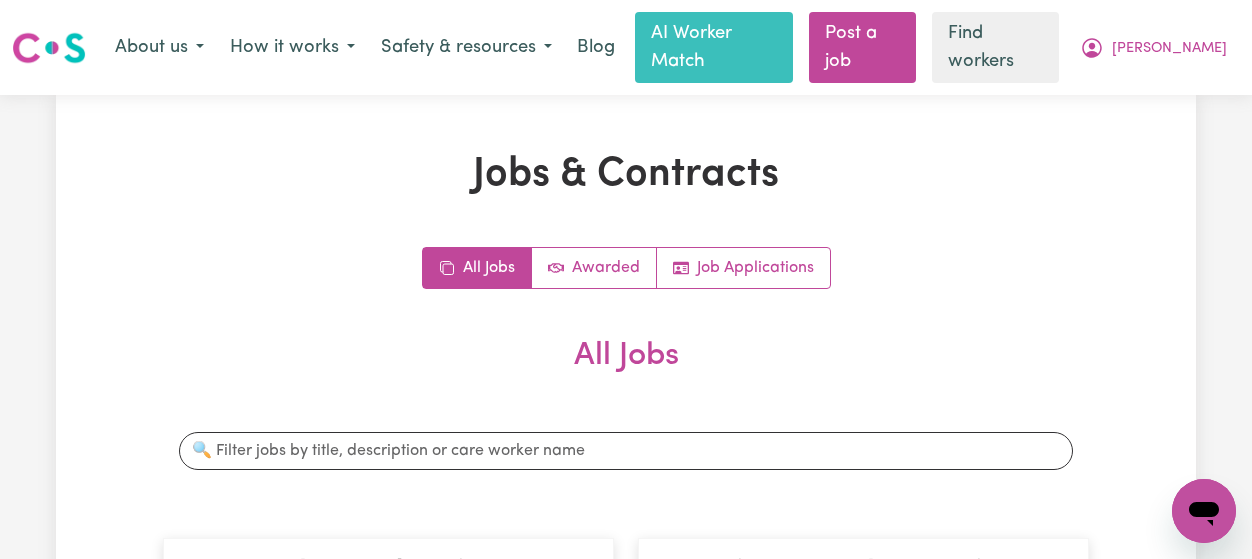 click on "Menu About us How it works Safety & resources Blog AI Worker Match Post a job Find workers [PERSON_NAME]" at bounding box center (626, 47) 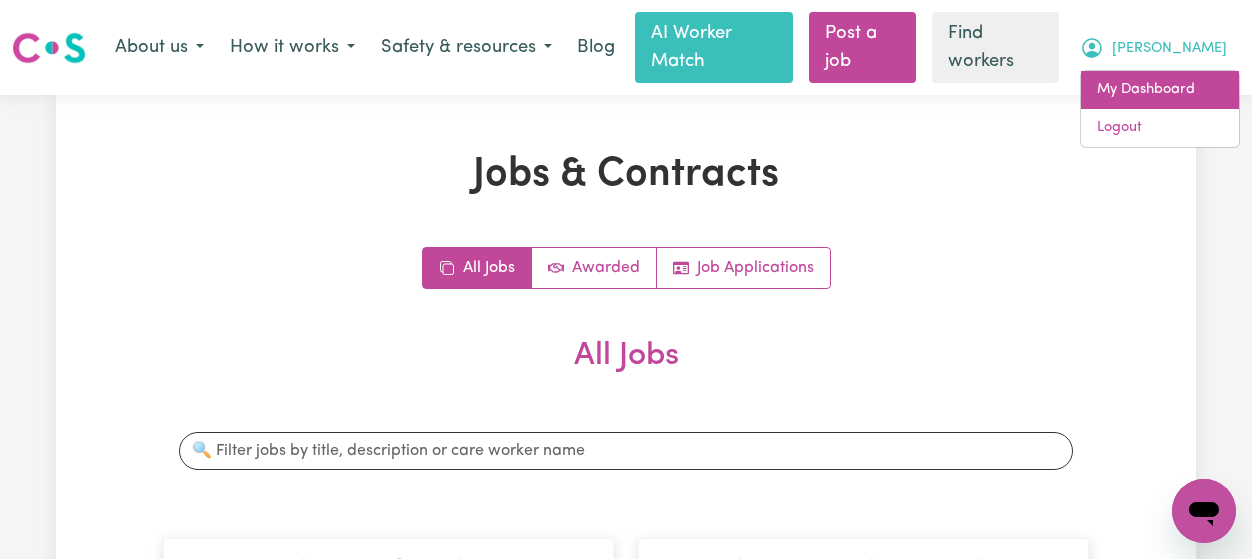 click on "My Dashboard" at bounding box center [1160, 90] 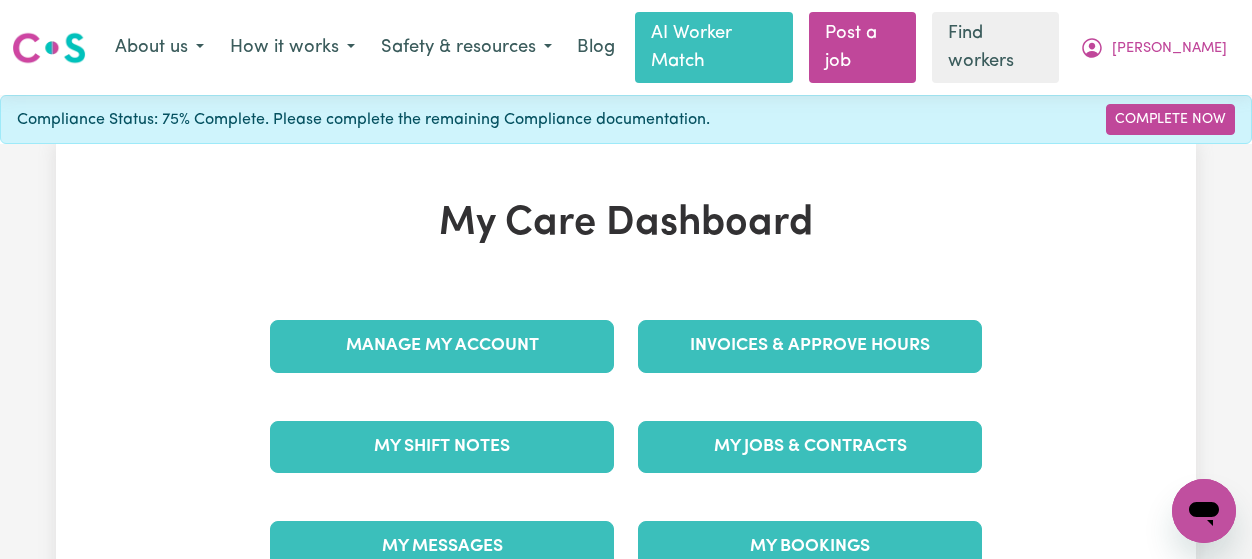 click on "My Messages" at bounding box center (442, 547) 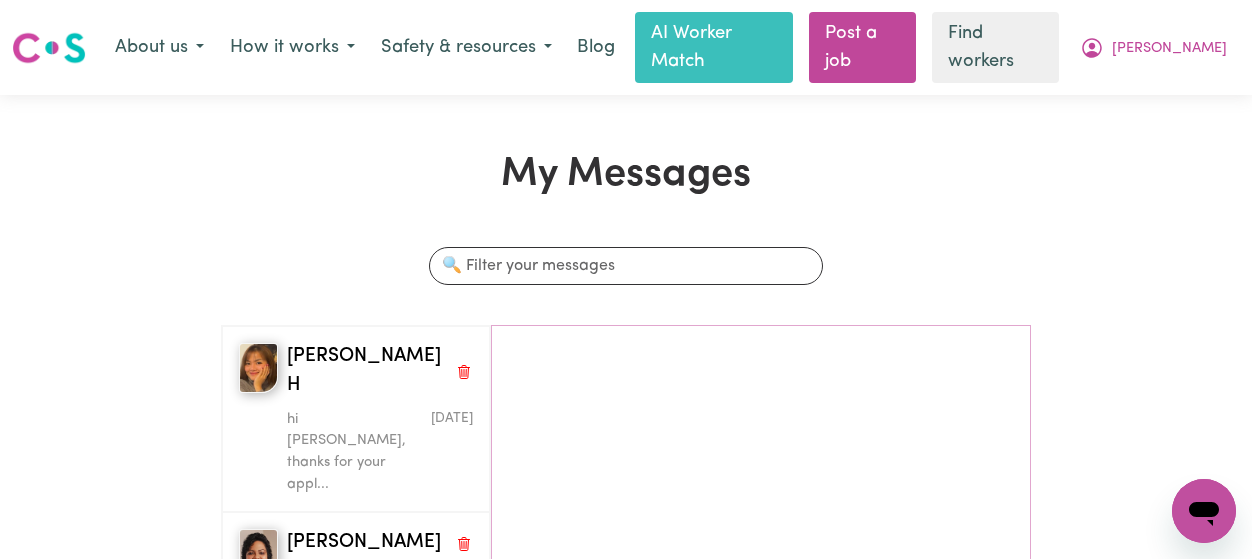 click on "My Messages Search conversations [PERSON_NAME] H hi [PERSON_NAME], thanks for your appl... [DATE] [PERSON_NAME] would like to apply for the ... [DATE] [PERSON_NAME] - I would like to apply for the ... [DATE] Lindiwe R I would like to apply for the ... [DATE] RABIA S I would like to apply for the ... [DATE] Esra B I would like to apply for the ... [DATE] Volivoli I I wish to be considered for th... [DATE] Kito M I would like to apply for the ... [DATE] Poonam M I am available for [DATE] sh... [DATE] [PERSON_NAME] U I would like to apply for the ... [DATE] Feyza E I would like to apply for the ... [DATE] [PERSON_NAME] M I would like to apply for the ... [DATE] Nazneen K I would like to apply for the ... [DATE] Betul S I would like to apply for the ... [DATE] Lasanthi H I would like to apply for the ... [DATE] [PERSON_NAME] S I would like to apply for the ... [DATE] [PERSON_NAME] S I would like to apply for the ... [DATE] [MEDICAL_DATA][PERSON_NAME] Hi is the job still vacant i h... [DATE] Abuk M Ok" at bounding box center [626, 534] 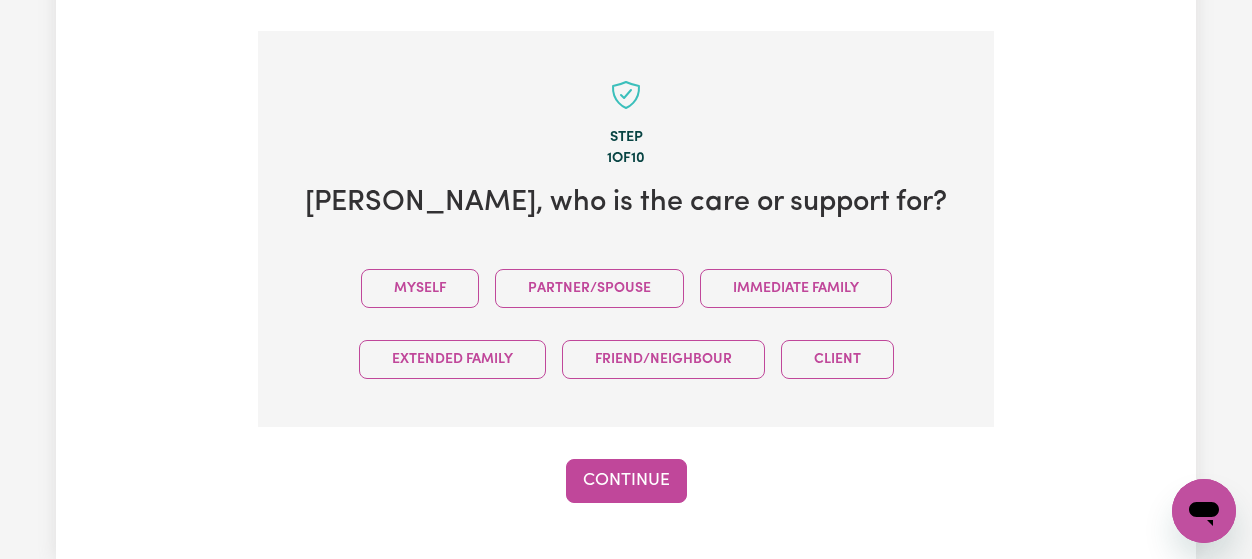 scroll, scrollTop: 519, scrollLeft: 0, axis: vertical 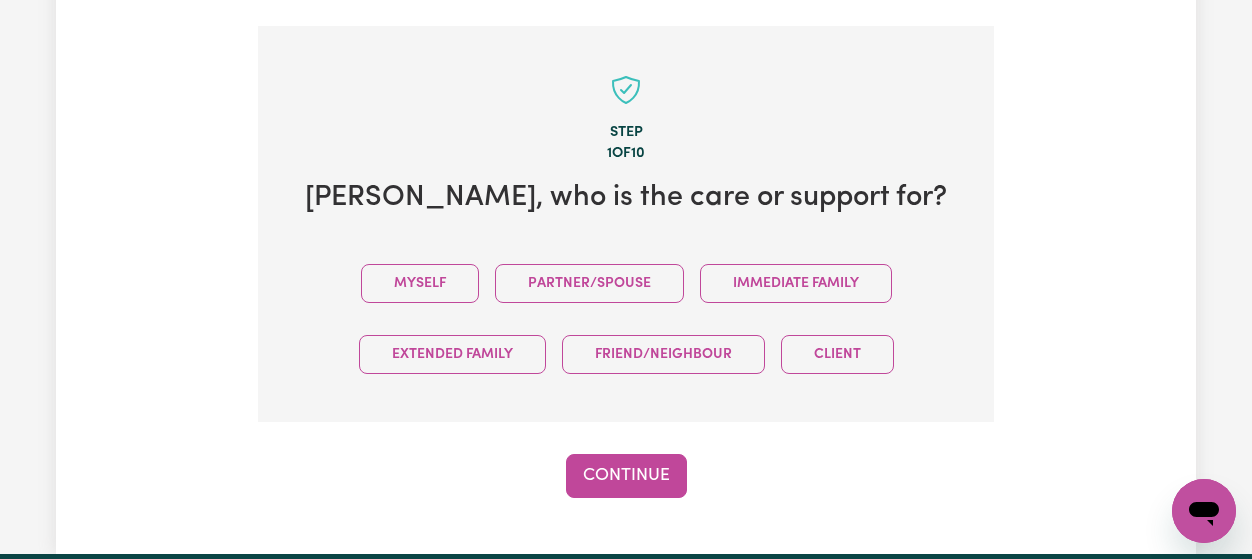click on "Myself" at bounding box center (420, 283) 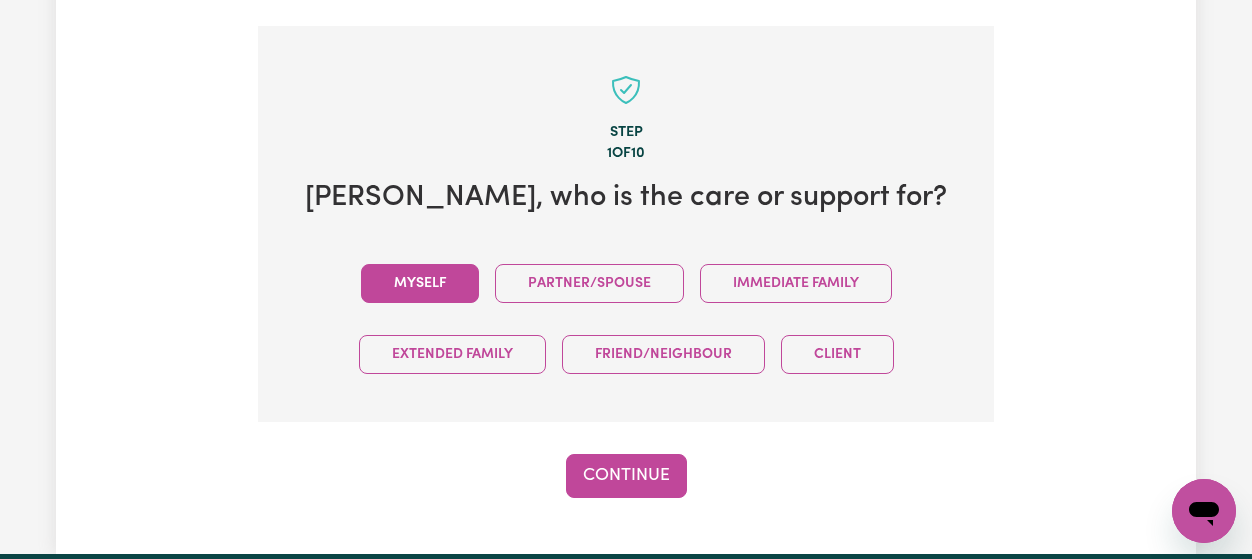 click on "Continue" at bounding box center [626, 476] 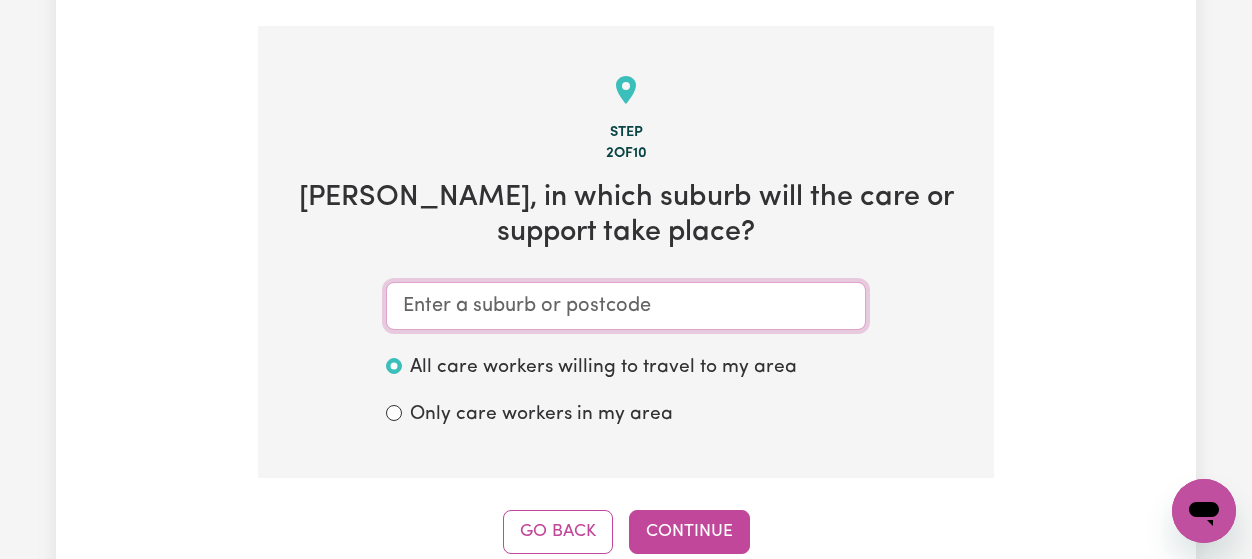 click at bounding box center (626, 306) 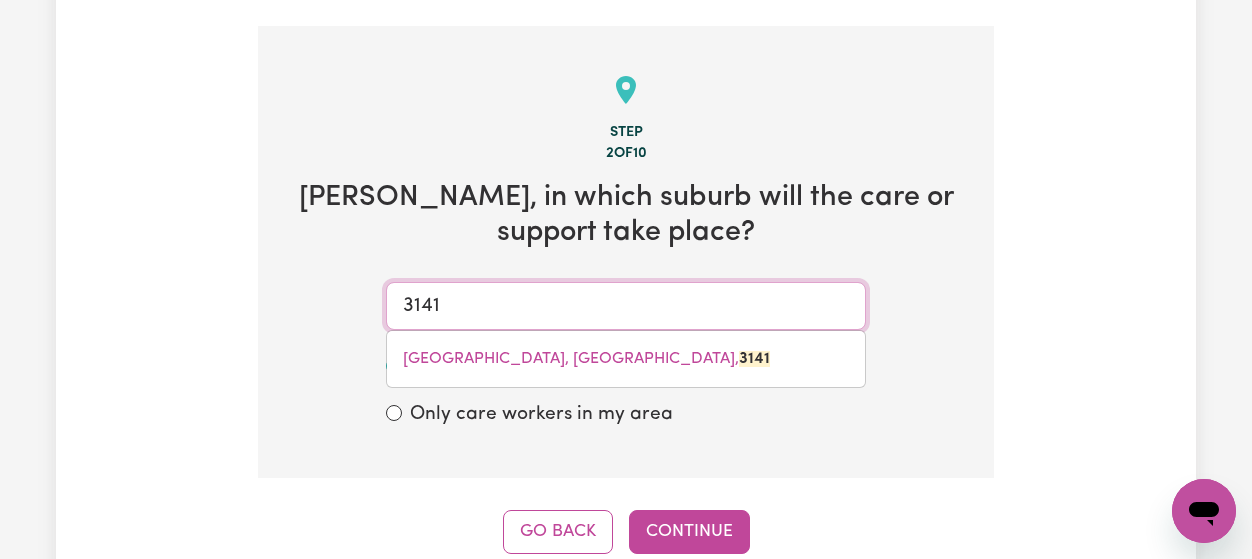 click on "[GEOGRAPHIC_DATA], [GEOGRAPHIC_DATA],  3141" at bounding box center (586, 359) 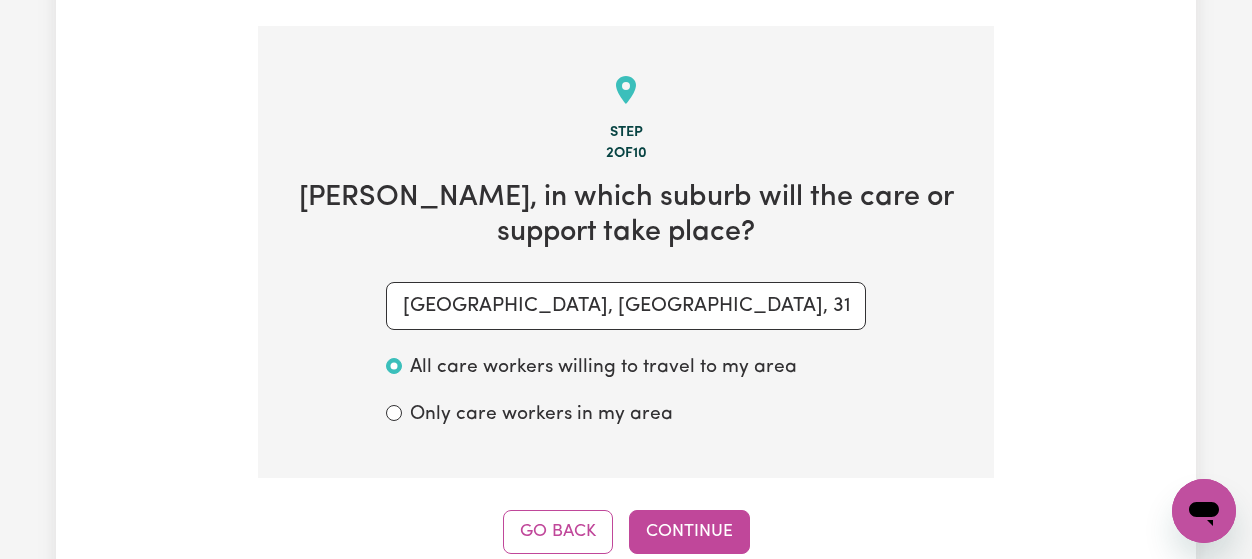 click on "Continue" at bounding box center (689, 532) 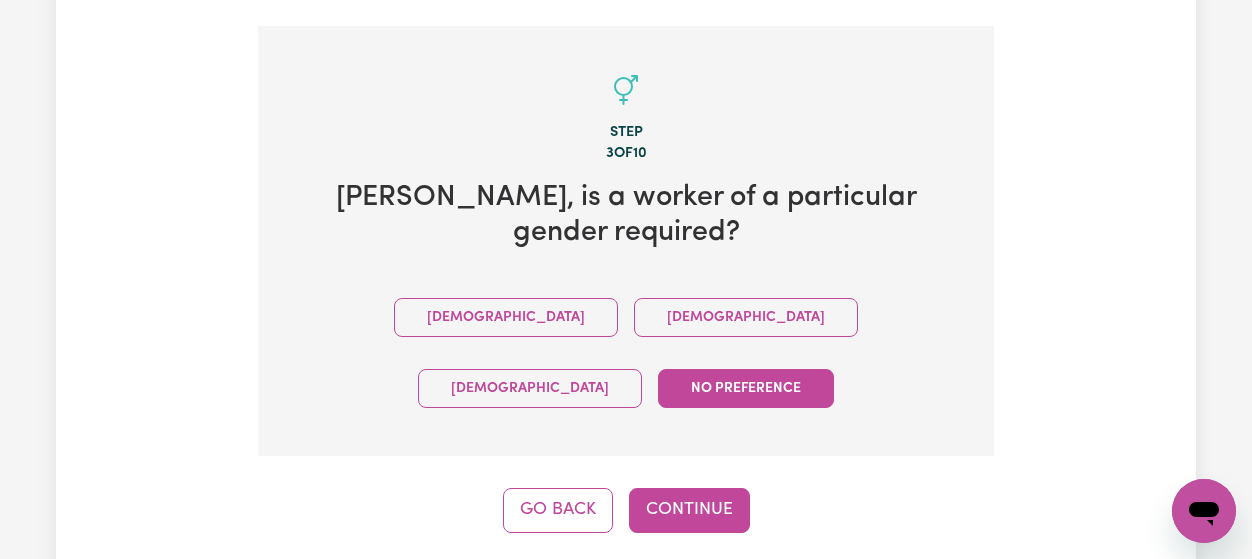 click on "Go Back" at bounding box center [558, 510] 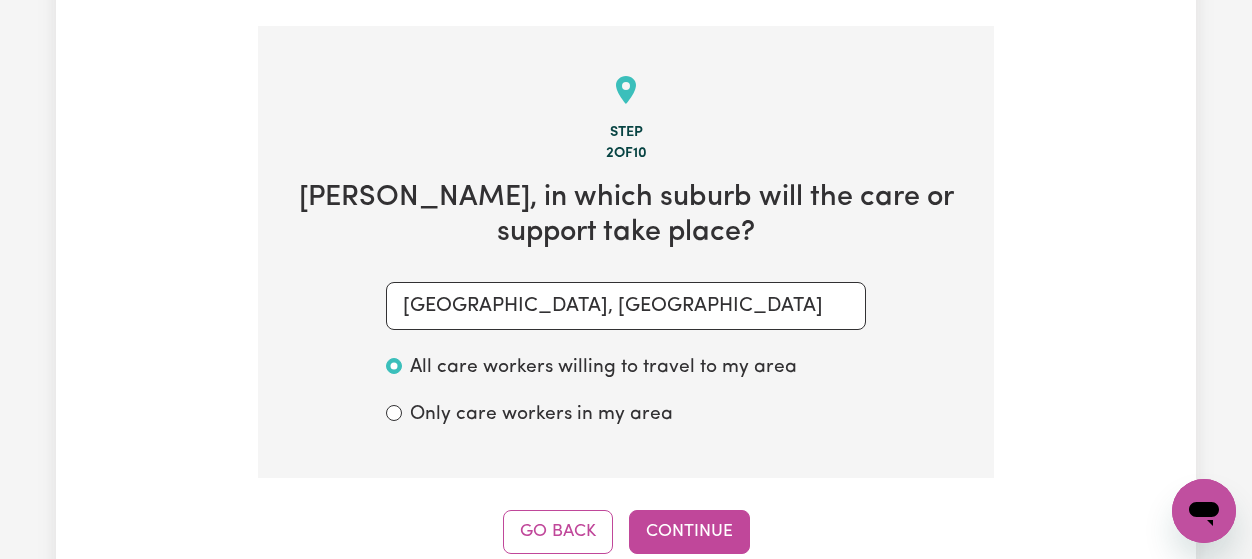 click on "Tell us your care and support requirements Welcome to Careseekers. We are excited to help you find the support you need. To start your job post and connect to workers, please answer the questions below. The Careseekers Platform is a community of thousands of workers from culturally and linguistically diverse backgrounds and various levels of experience and qualifications. Step 2  of  10 [PERSON_NAME] , in which suburb will the care or support take place? [GEOGRAPHIC_DATA], [PERSON_NAME] All care workers willing to travel to my area Only care workers in my area Go Back Continue" at bounding box center (626, 93) 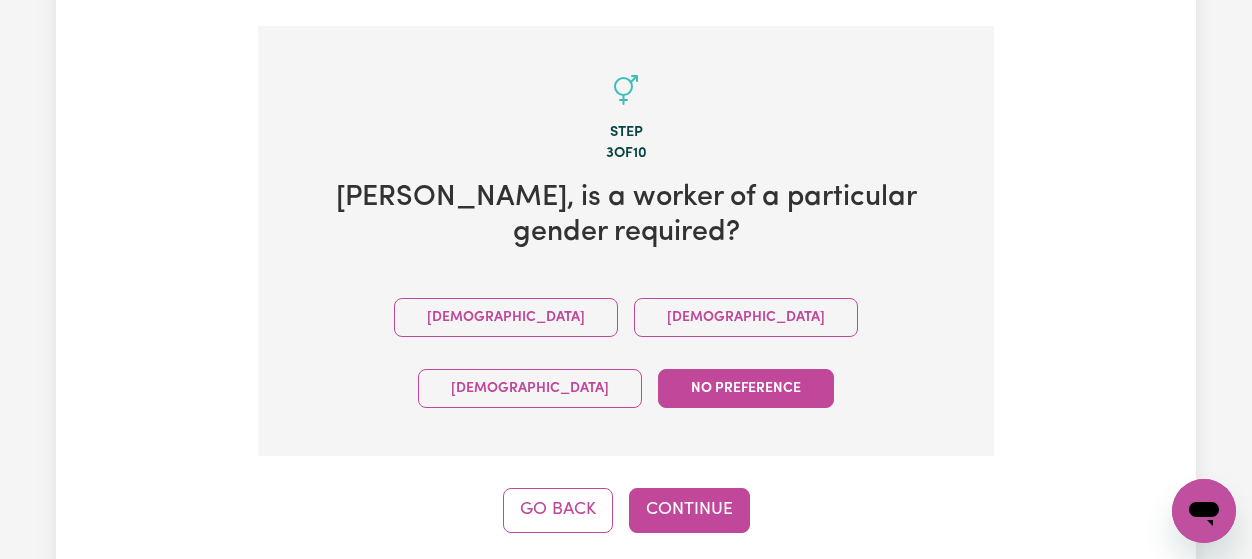 click on "[DEMOGRAPHIC_DATA]" at bounding box center [746, 317] 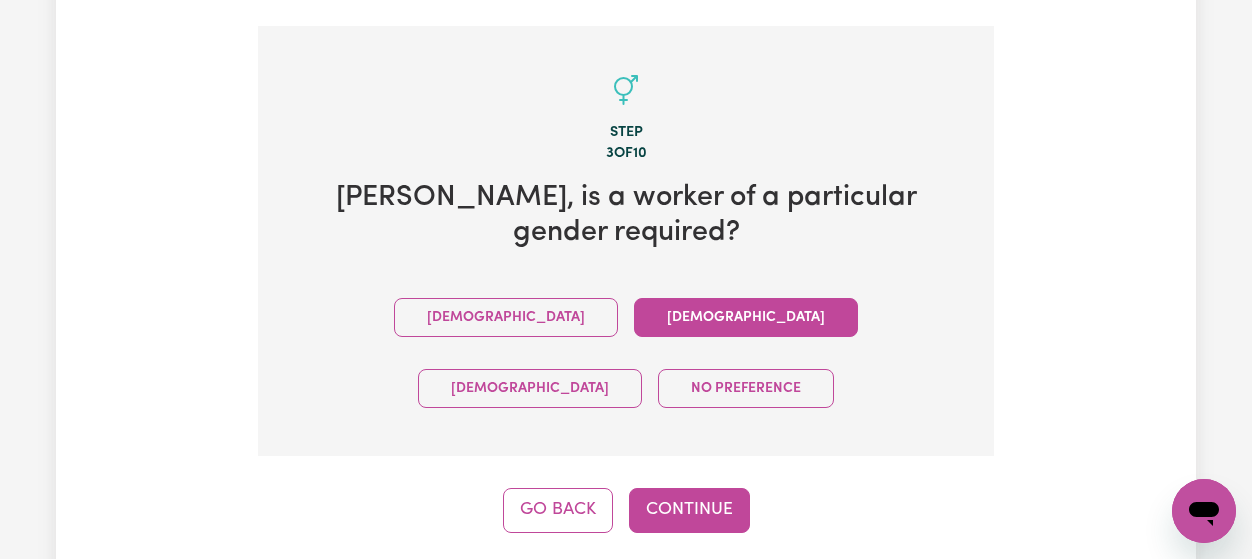 click on "Tell us your care and support requirements Welcome to Careseekers. We are excited to help you find the support you need. To start your job post and connect to workers, please answer the questions below. The Careseekers Platform is a community of thousands of workers from culturally and linguistically diverse backgrounds and various levels of experience and qualifications. Step 3  of  10 [PERSON_NAME] , is a worker of a particular gender required? [DEMOGRAPHIC_DATA] [DEMOGRAPHIC_DATA] [DEMOGRAPHIC_DATA] No preference Go Back Continue" at bounding box center (626, 82) 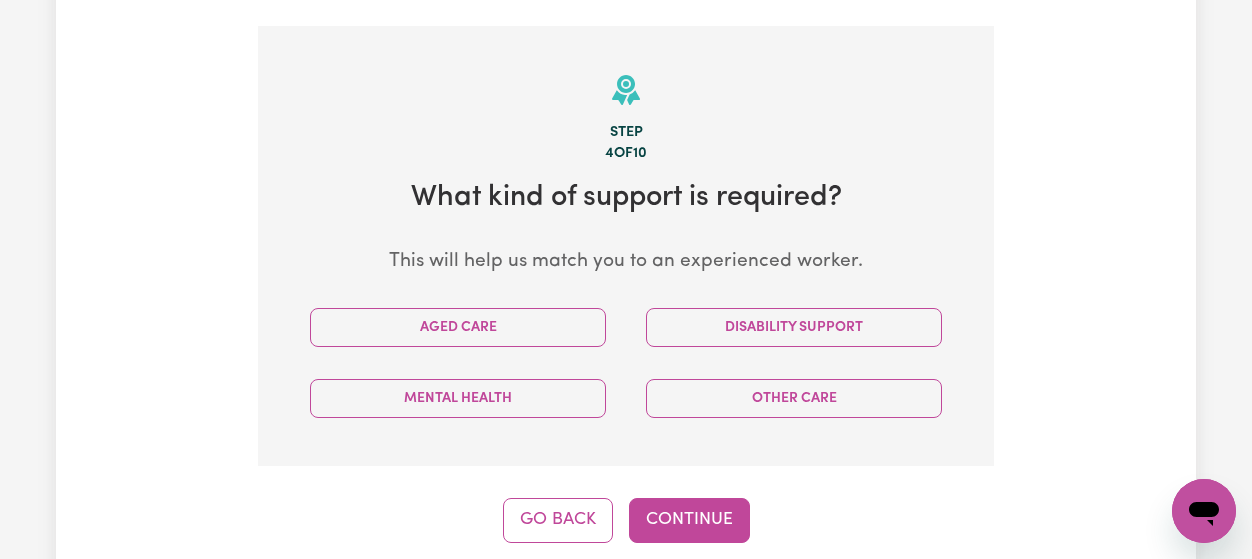 click on "Disability Support" at bounding box center [794, 327] 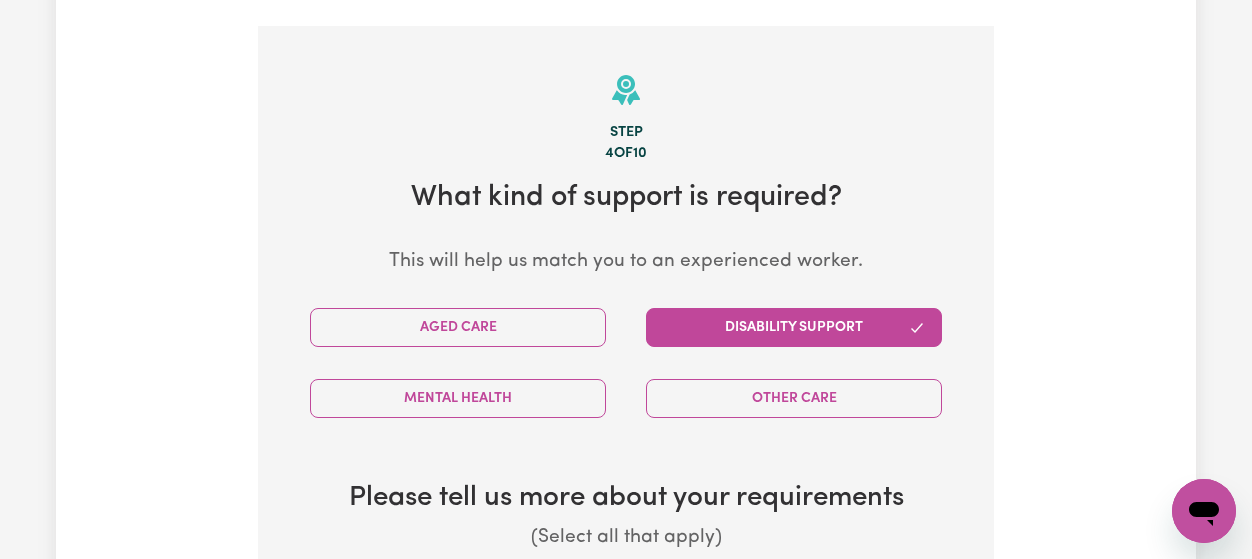 scroll, scrollTop: 1008, scrollLeft: 0, axis: vertical 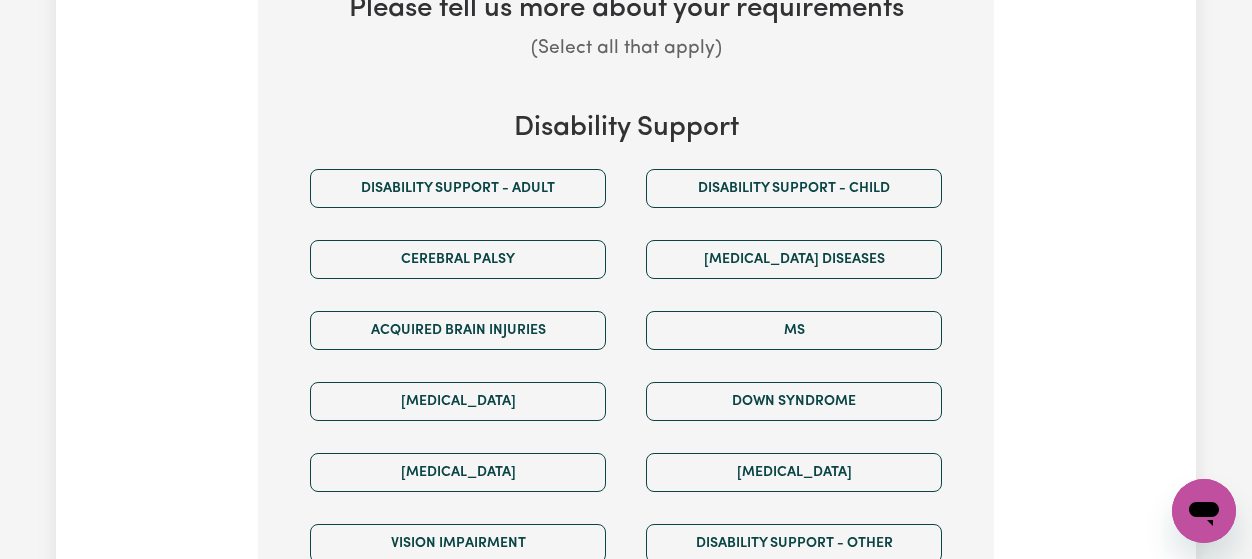 click on "[MEDICAL_DATA] Diseases" at bounding box center (794, 259) 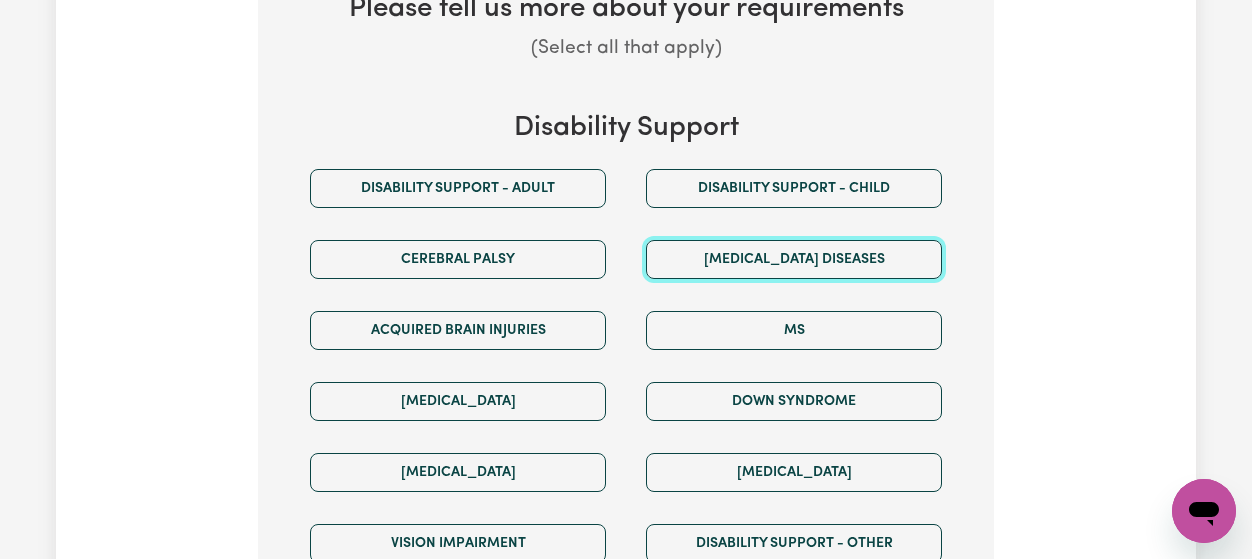 click on "[MEDICAL_DATA] Diseases" at bounding box center (794, 259) 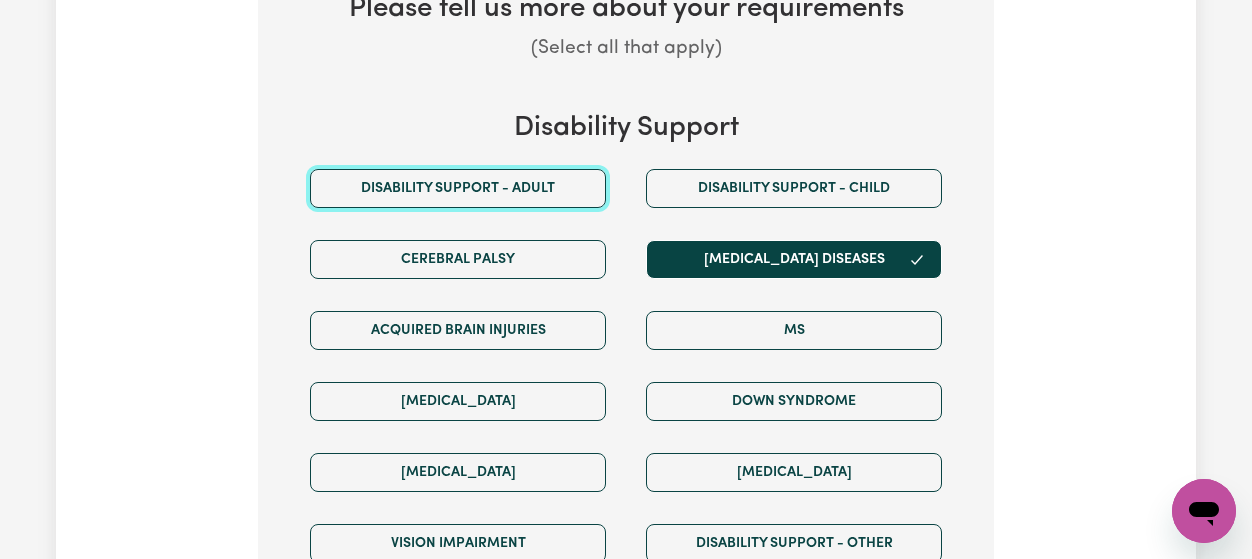 click on "Disability support - Adult" at bounding box center (458, 188) 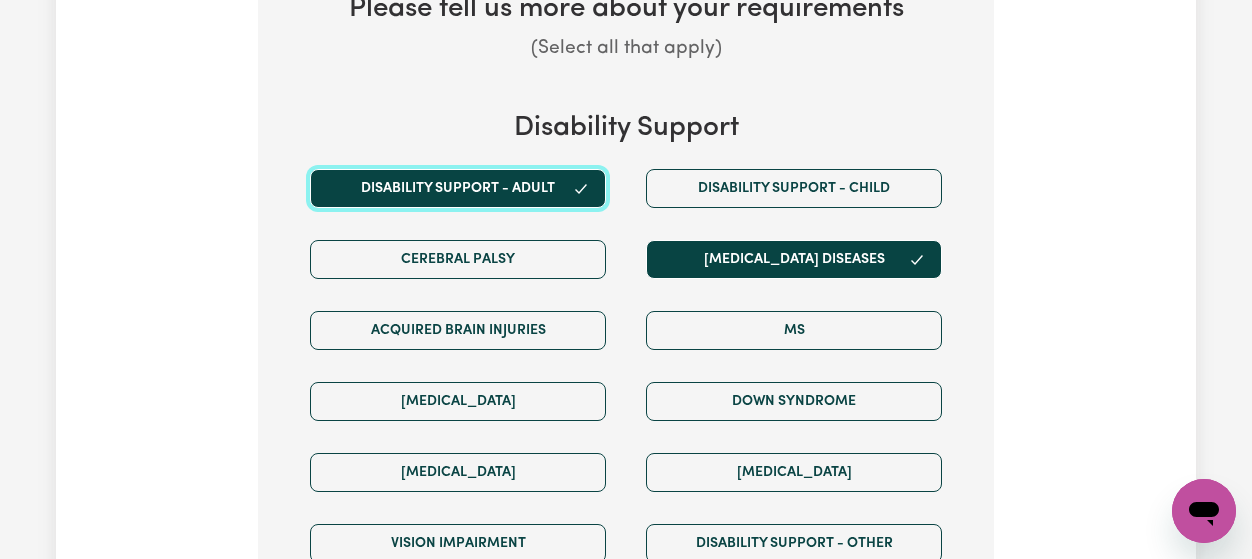 scroll, scrollTop: 1498, scrollLeft: 0, axis: vertical 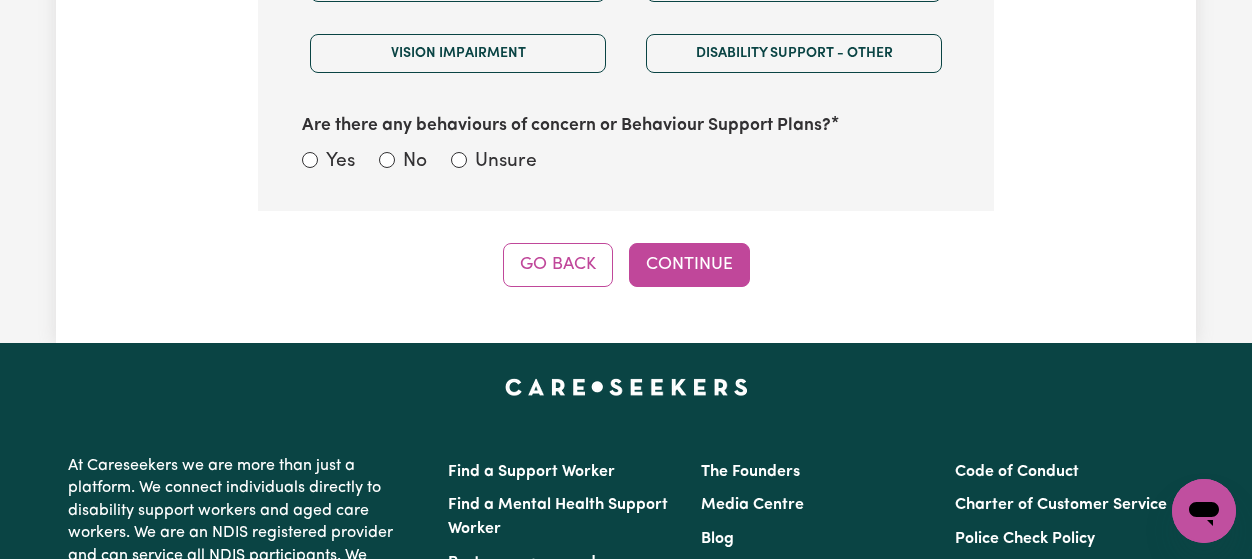 click on "No" at bounding box center [403, 162] 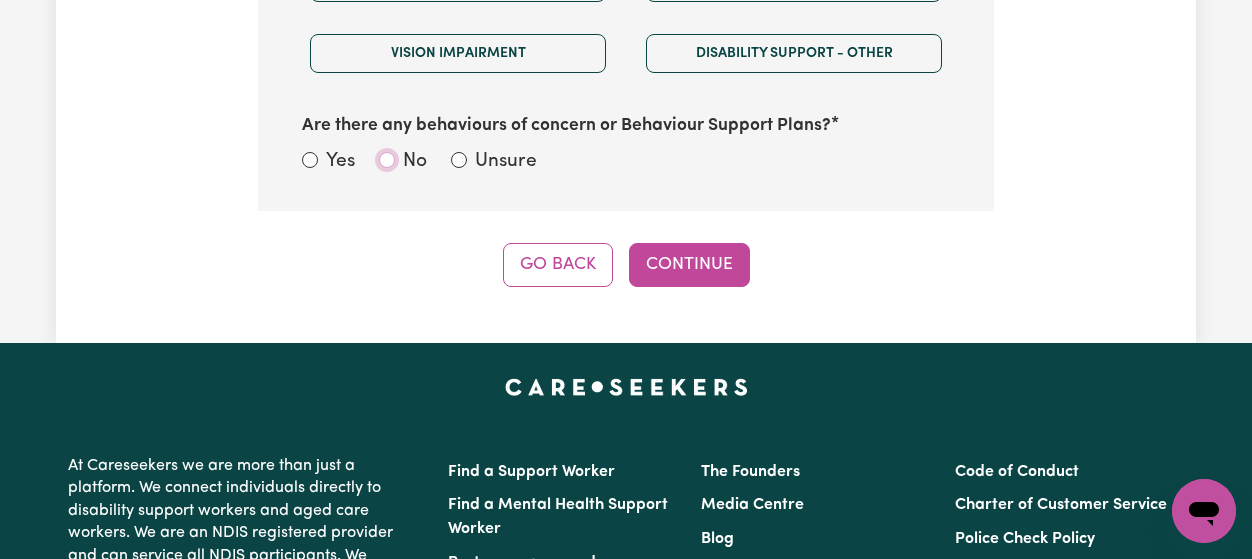 click on "No" at bounding box center [387, 160] 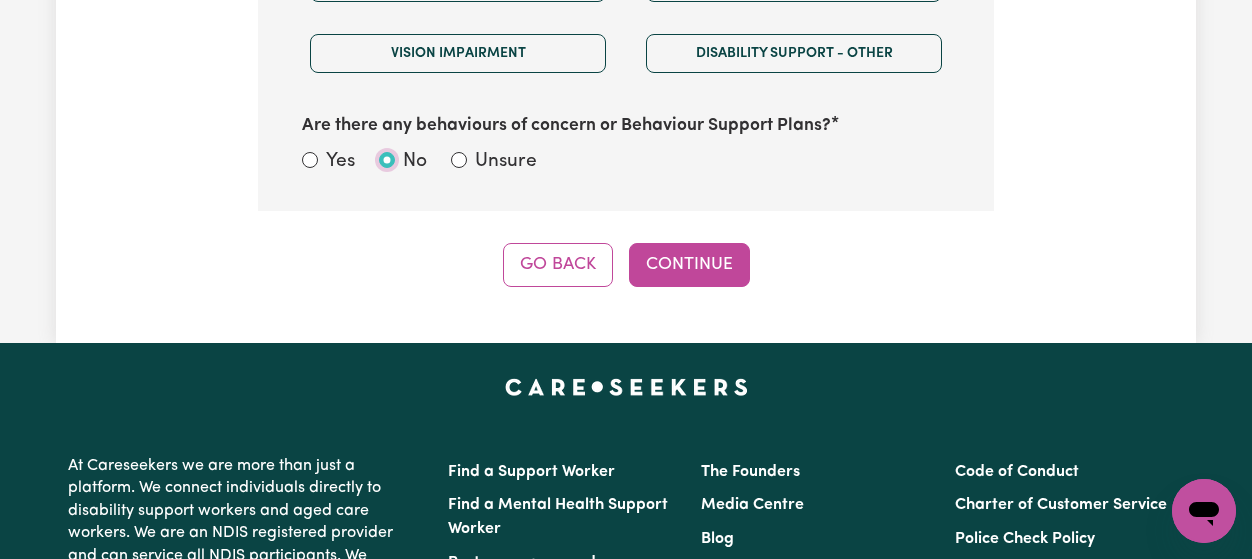 radio on "true" 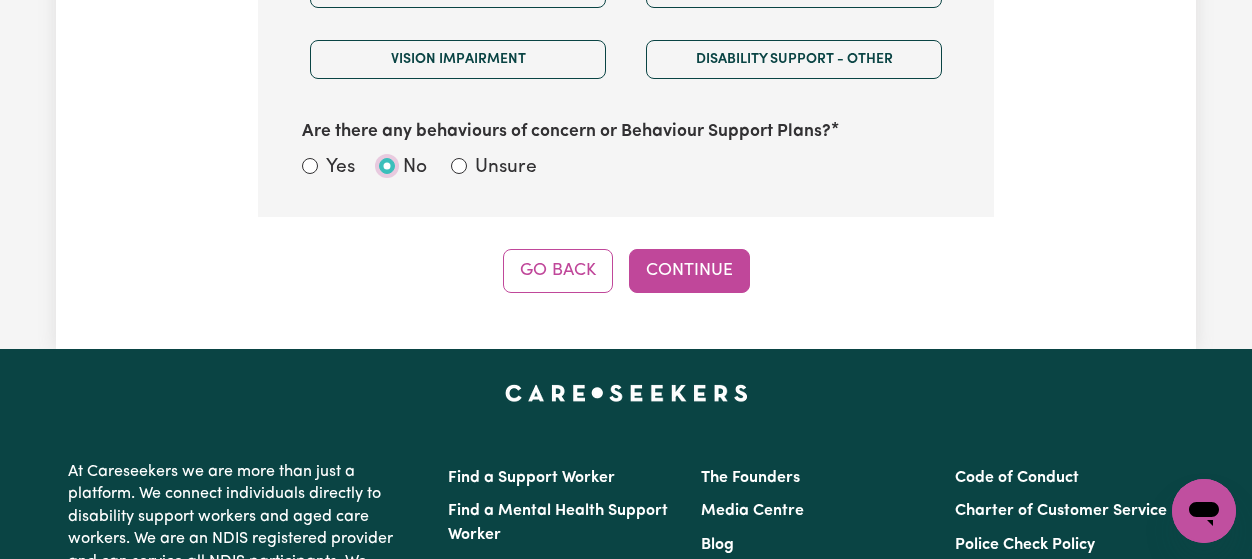 scroll, scrollTop: 1498, scrollLeft: 0, axis: vertical 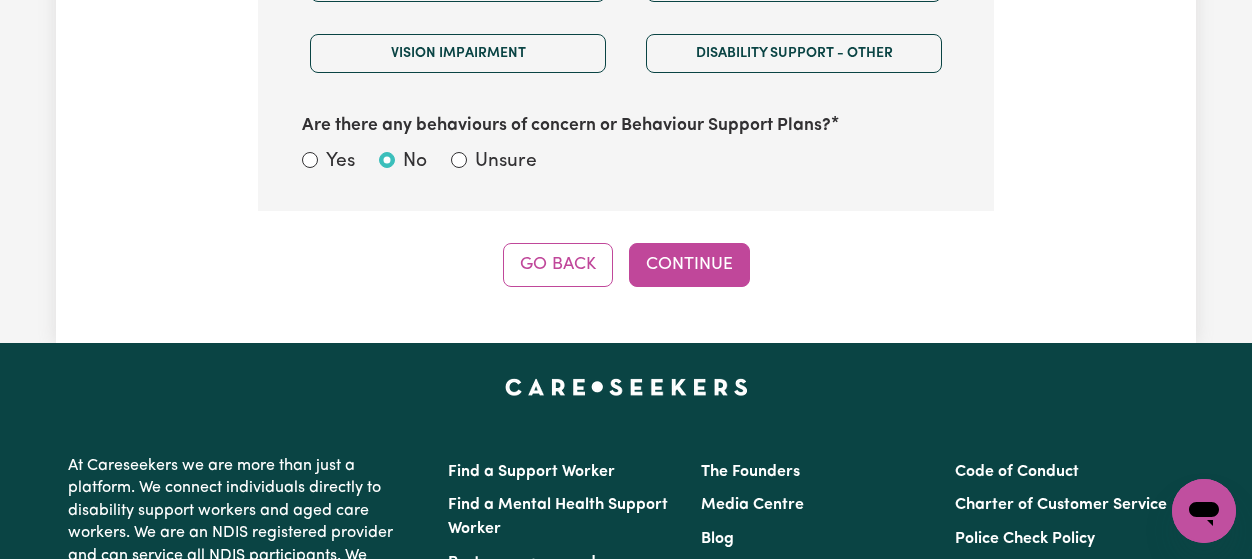 click on "Continue" at bounding box center [689, 265] 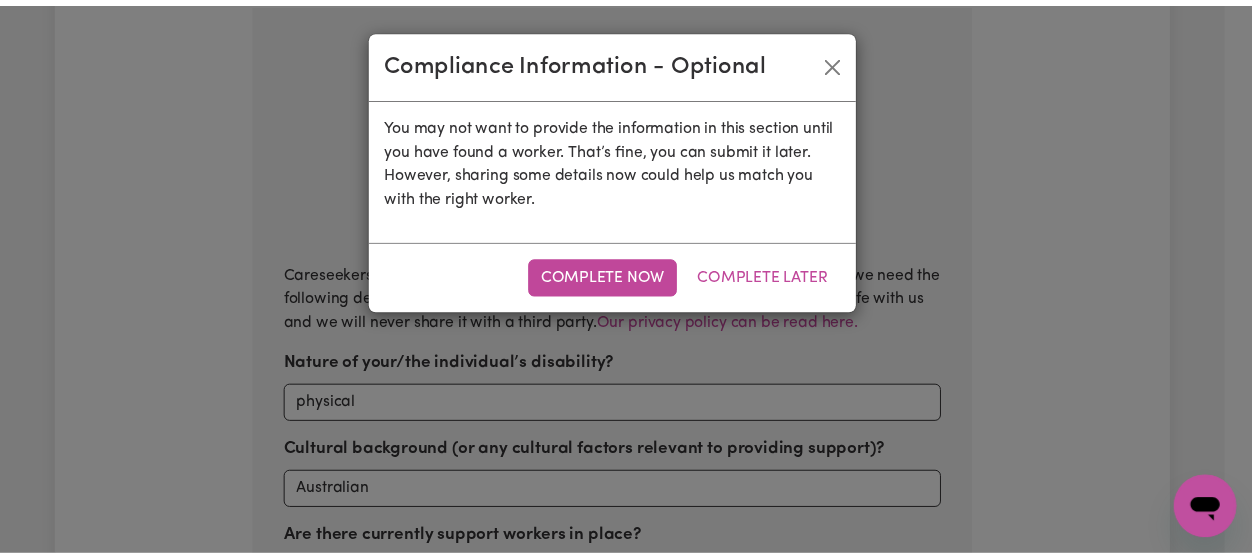 scroll, scrollTop: 519, scrollLeft: 0, axis: vertical 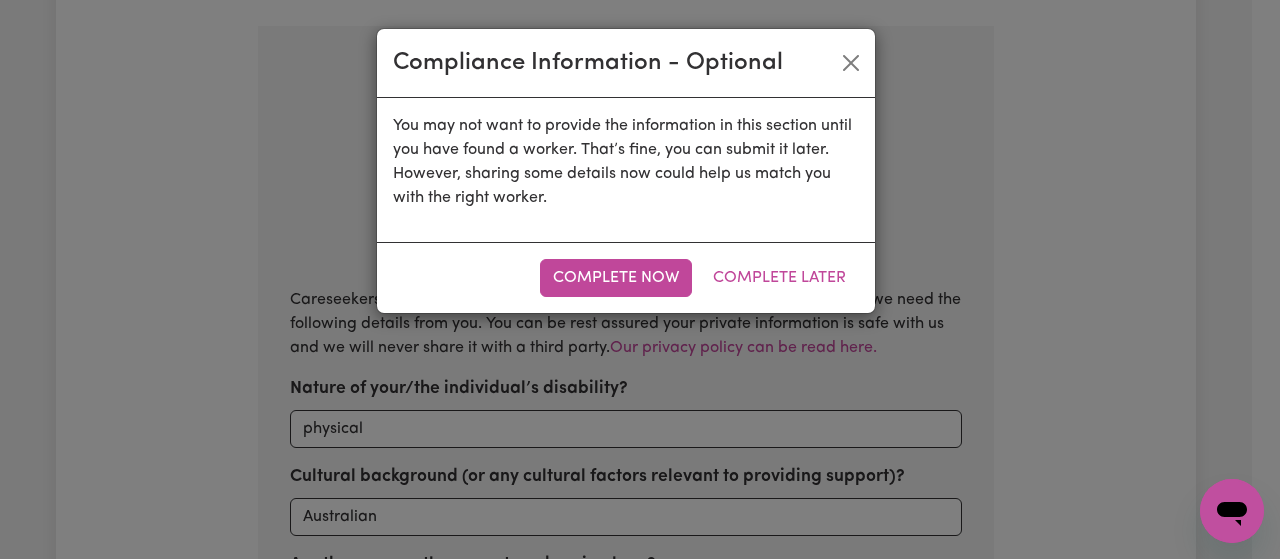click on "Complete Now" at bounding box center (616, 278) 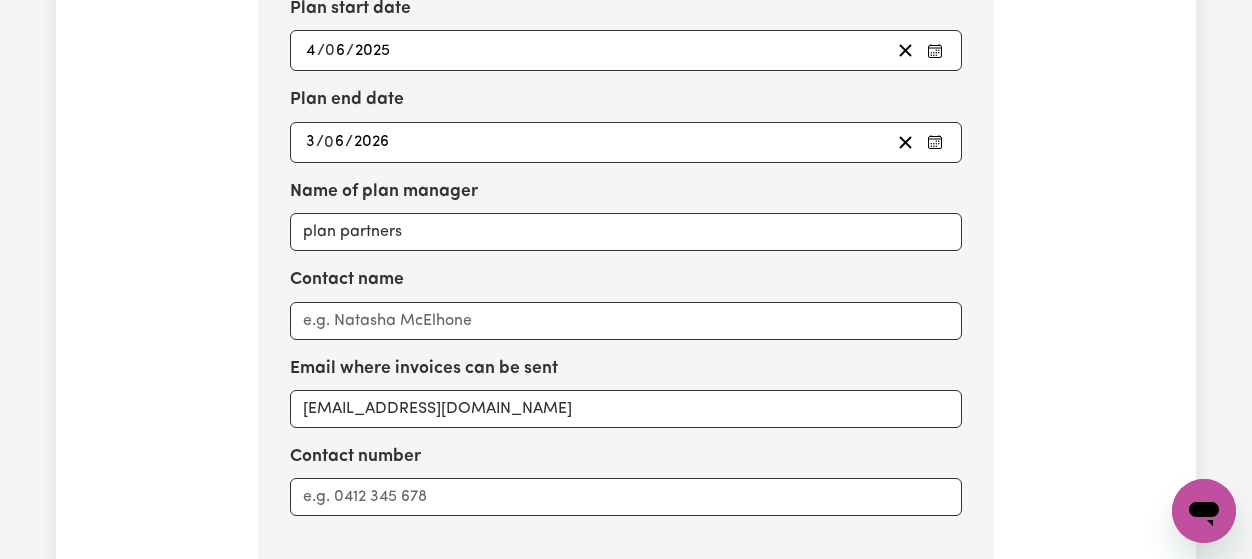 scroll, scrollTop: 3456, scrollLeft: 0, axis: vertical 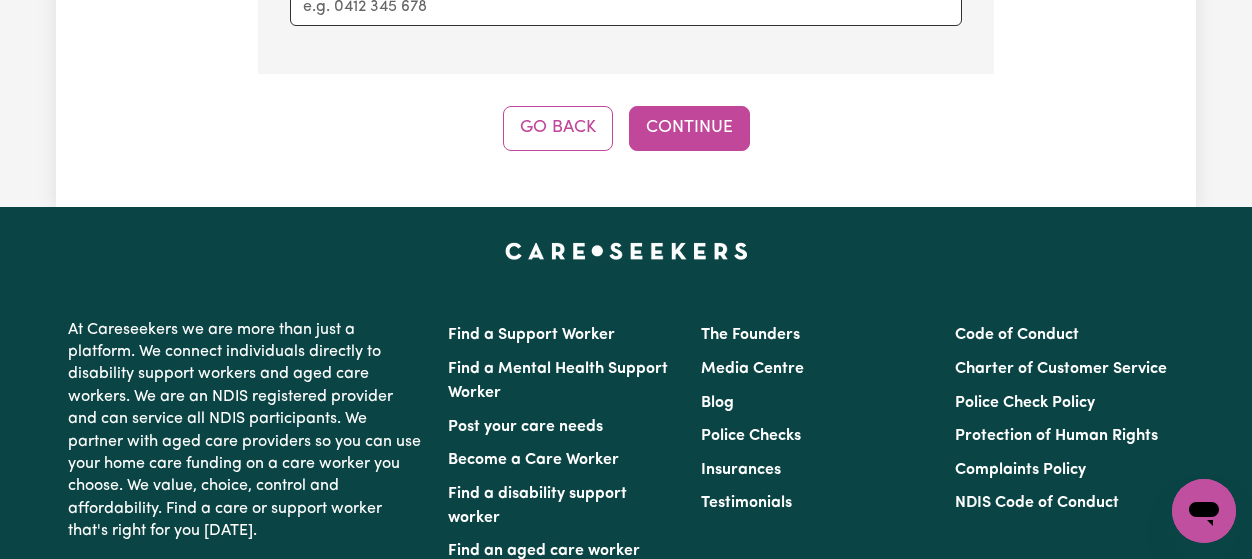 click on "Continue" at bounding box center [689, 128] 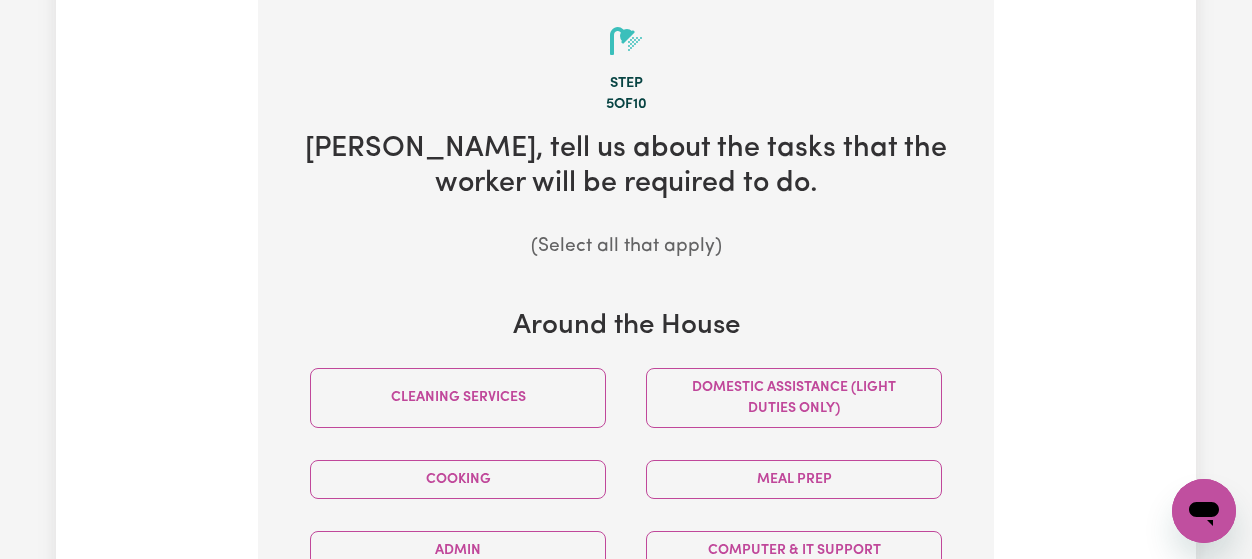 scroll, scrollTop: 519, scrollLeft: 0, axis: vertical 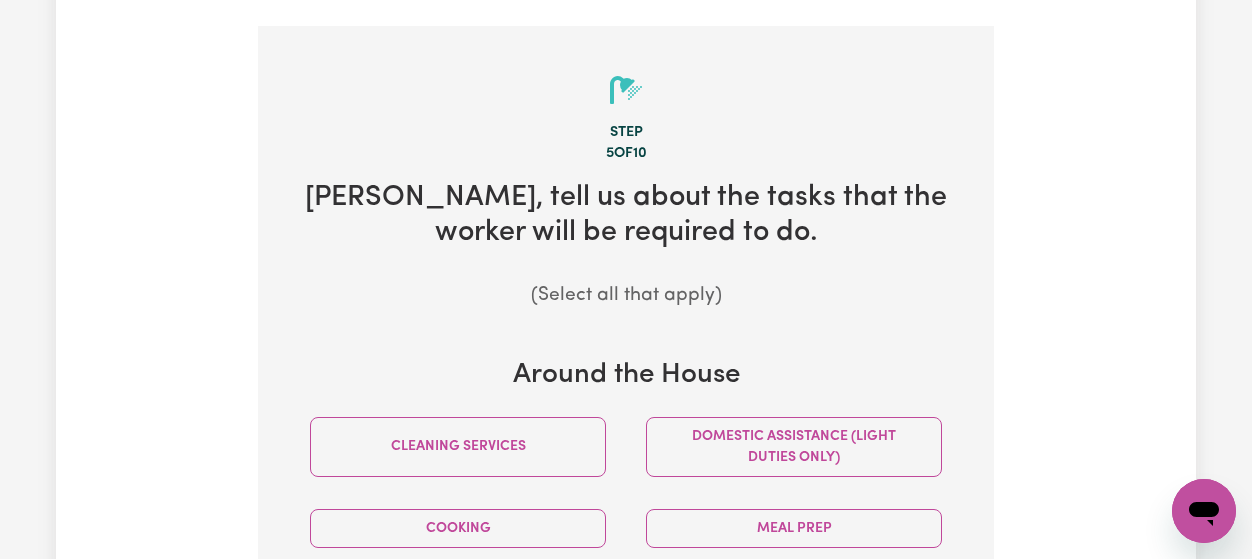 click on "[PERSON_NAME] , tell us about the tasks that the worker will be required to do." at bounding box center (626, 215) 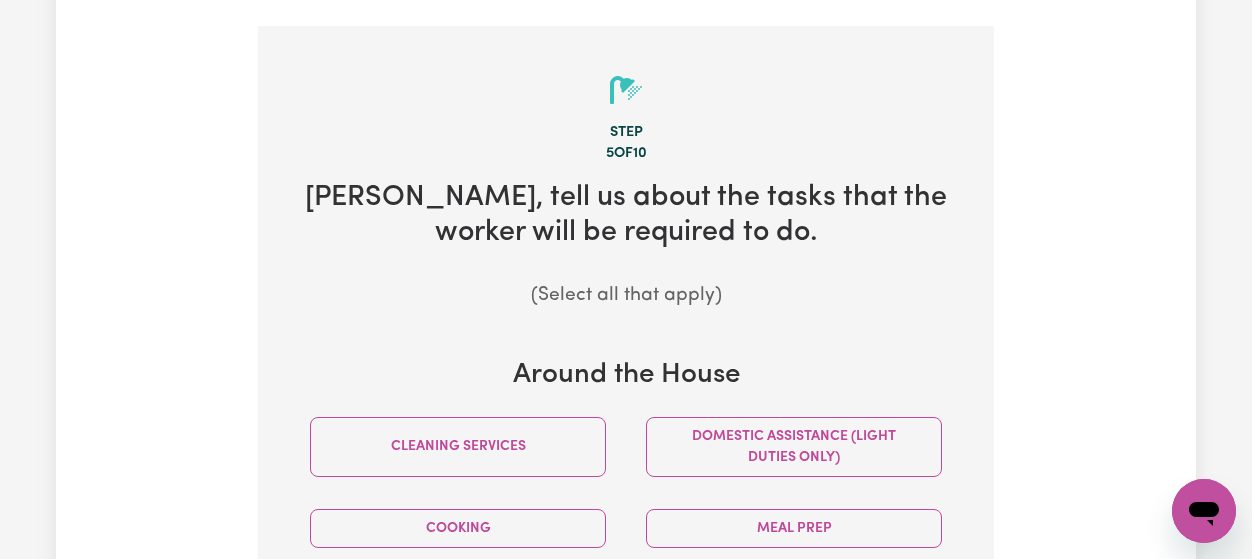 click on "Domestic assistance (light duties only)" at bounding box center [794, 447] 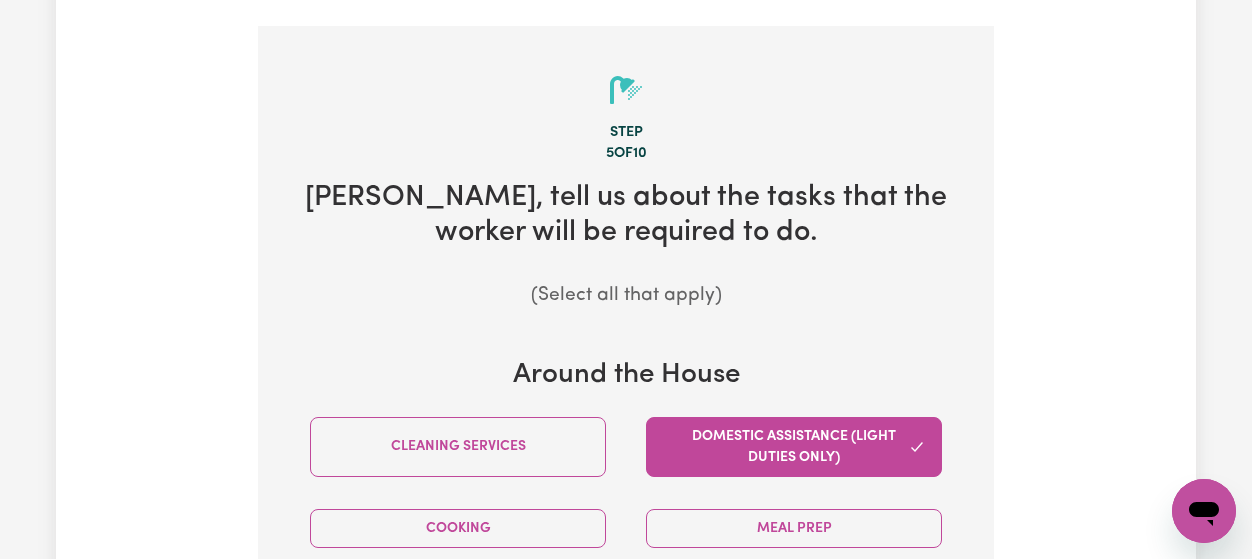 click on "Step 5  of  10 [PERSON_NAME] , tell us about the tasks that the worker will be required to do. (Select all that apply) Around the House Cleaning services Domestic assistance (light duties only) Cooking Meal prep Admin Computer & IT Support One to One Support Personal care Social companionship Australian Sign Language Grooming (hair, make-up etc.) Therapy Supports (OT, speech, physio) Continence management PEG feeding Hoists & transfers Out and About Errands / Outings Community access Keeping fit [MEDICAL_DATA] [MEDICAL_DATA] Skills Development" at bounding box center (626, 695) 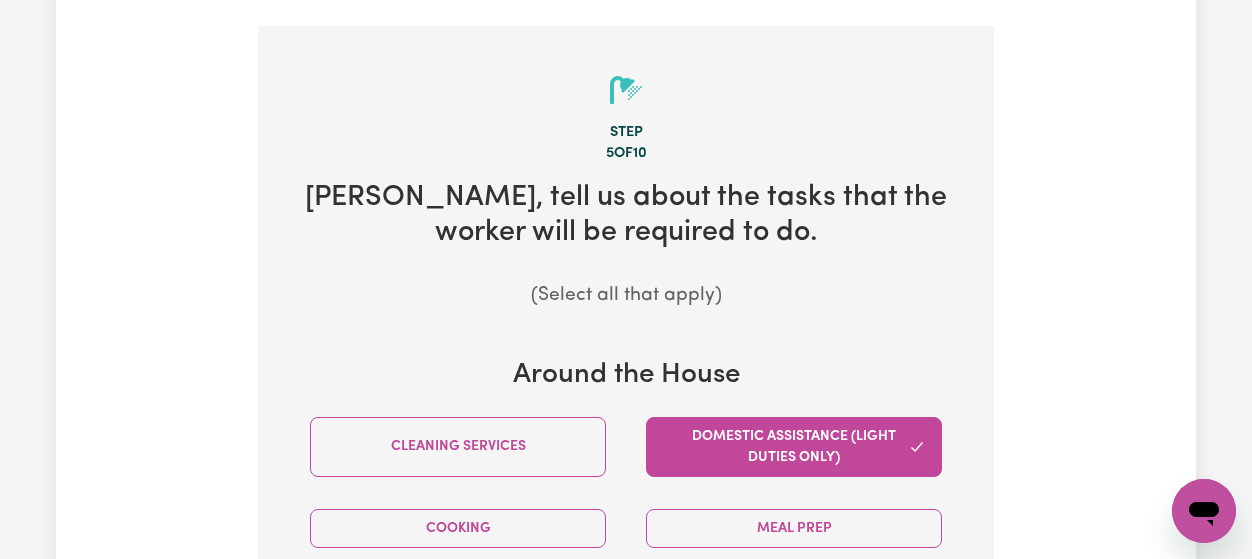 click on "Meal prep" at bounding box center (794, 528) 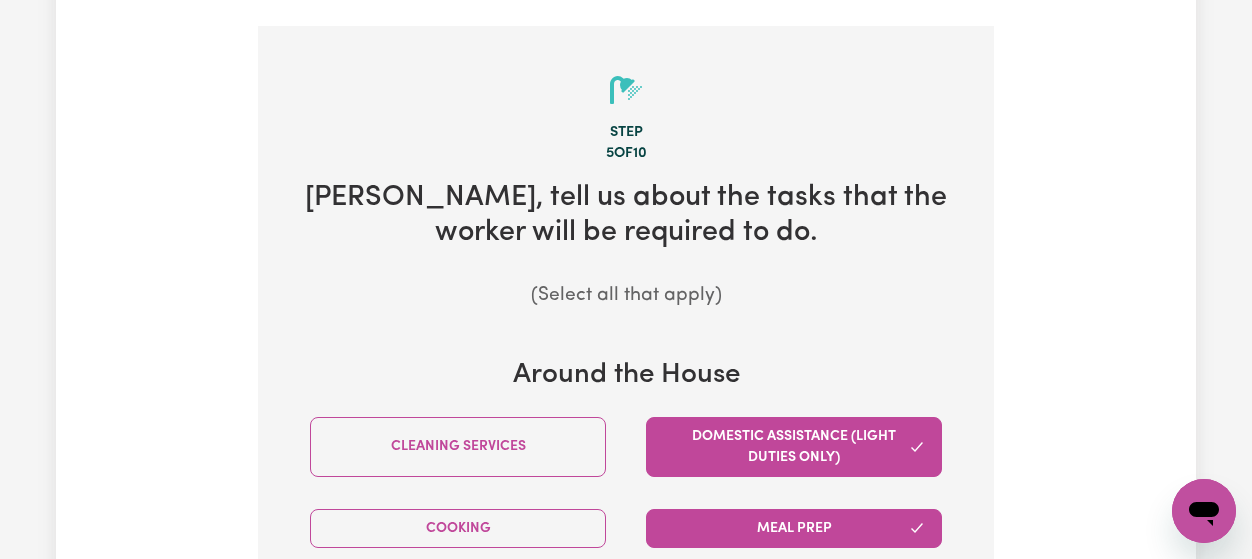 scroll, scrollTop: 1008, scrollLeft: 0, axis: vertical 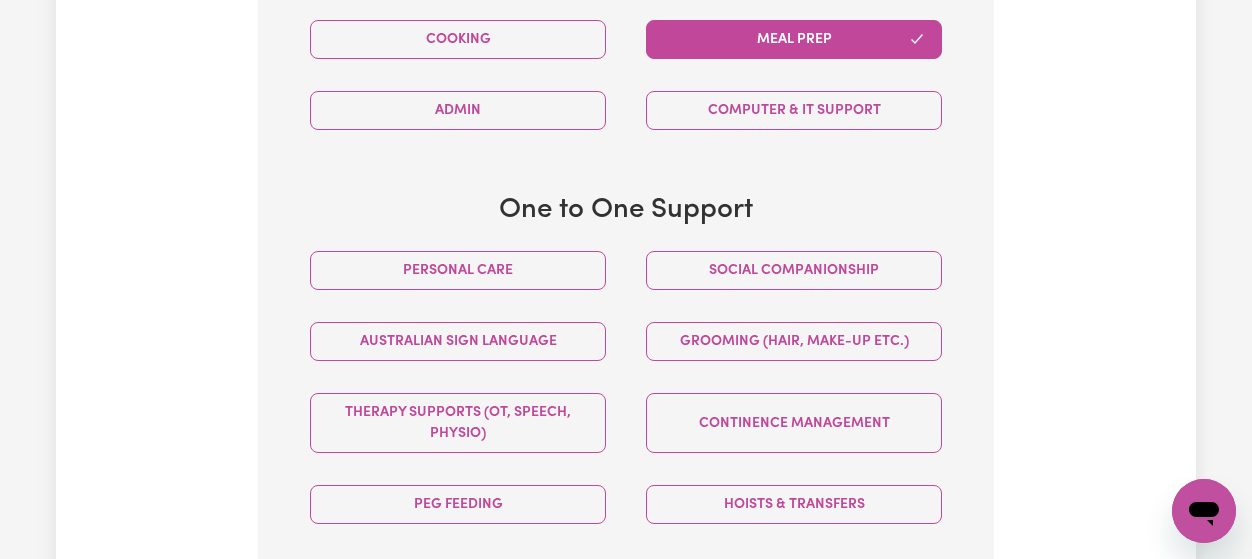 click on "Personal care" at bounding box center [458, 270] 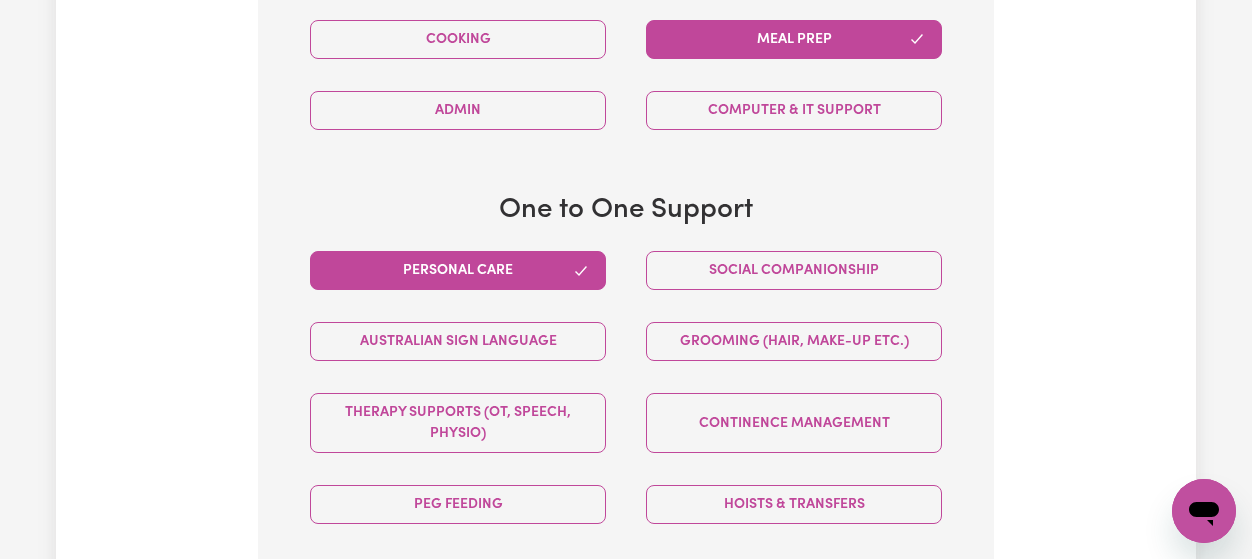 click on "Hoists & transfers" at bounding box center (794, 504) 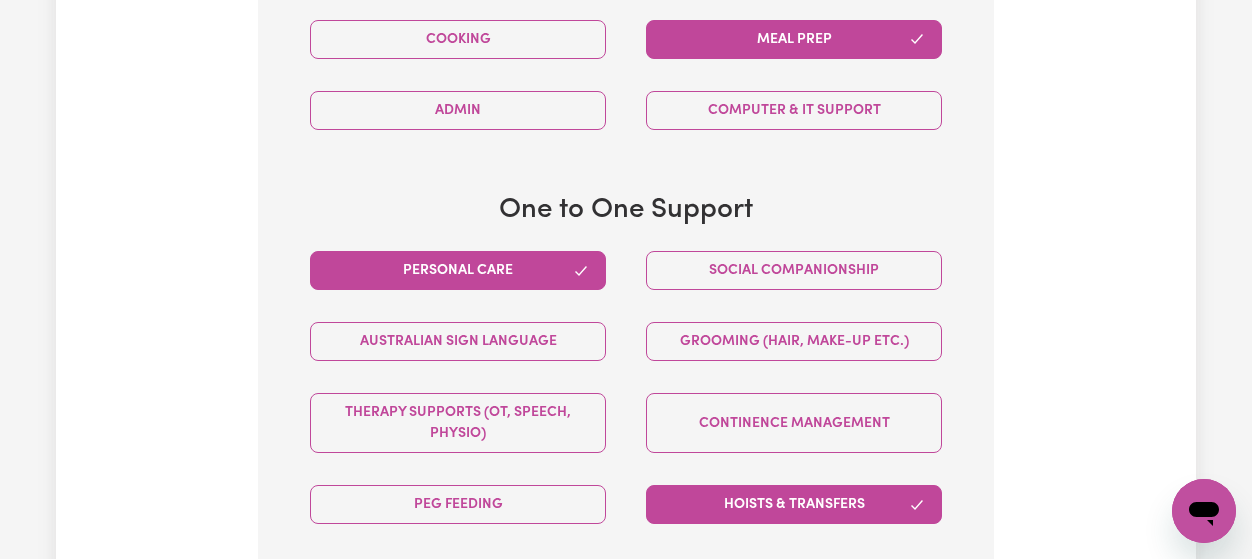 scroll, scrollTop: 1498, scrollLeft: 0, axis: vertical 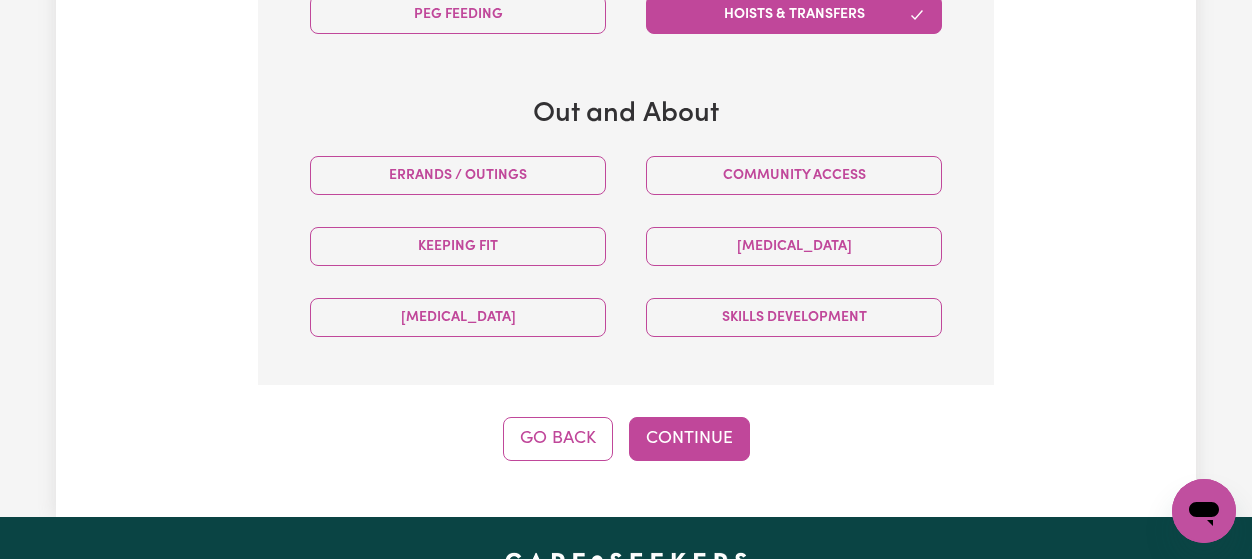click on "Errands / Outings" at bounding box center [458, 175] 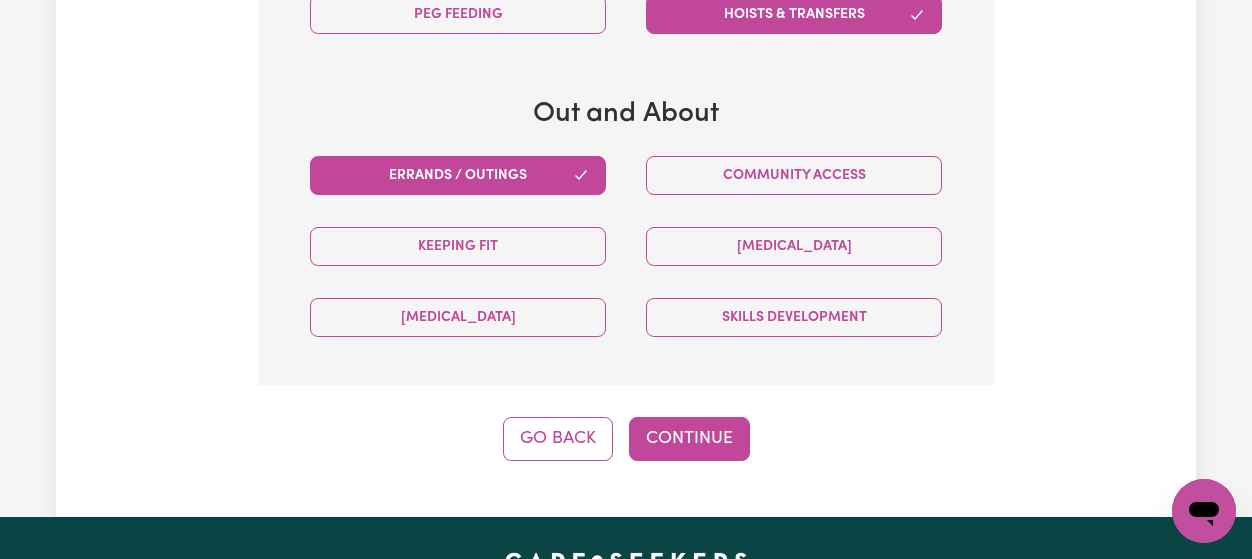 click on "Community access" at bounding box center [794, 175] 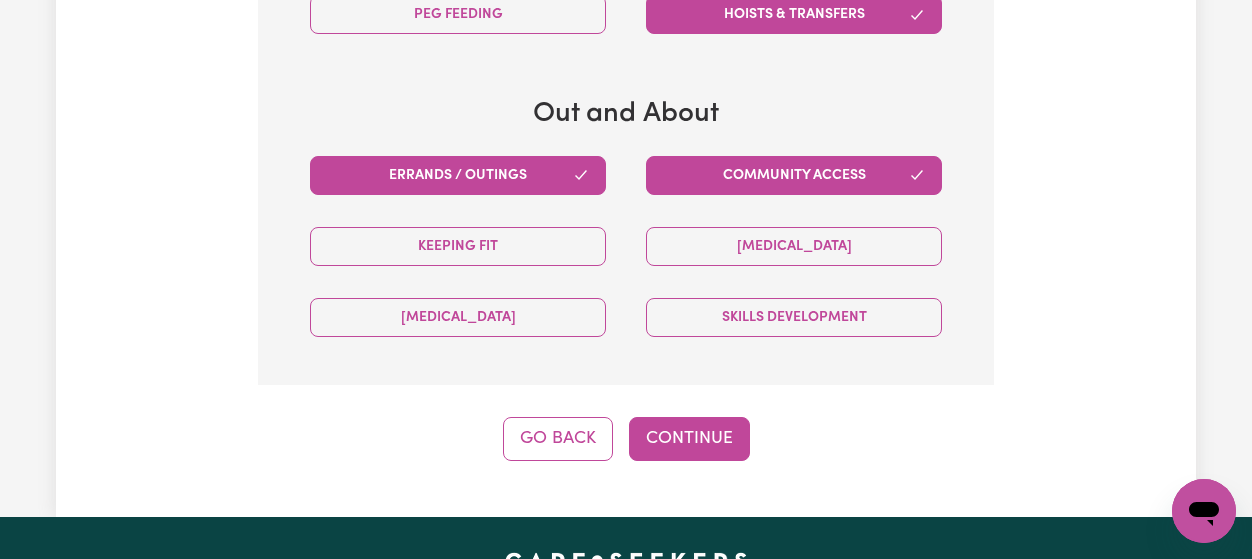 click on "Continue" at bounding box center [689, 439] 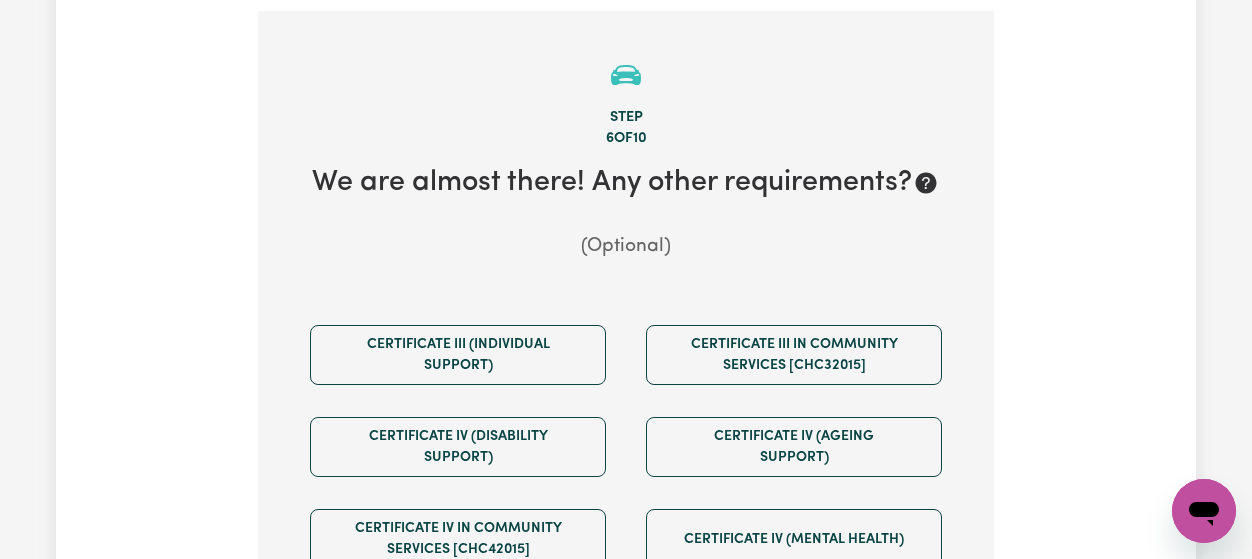scroll, scrollTop: 519, scrollLeft: 0, axis: vertical 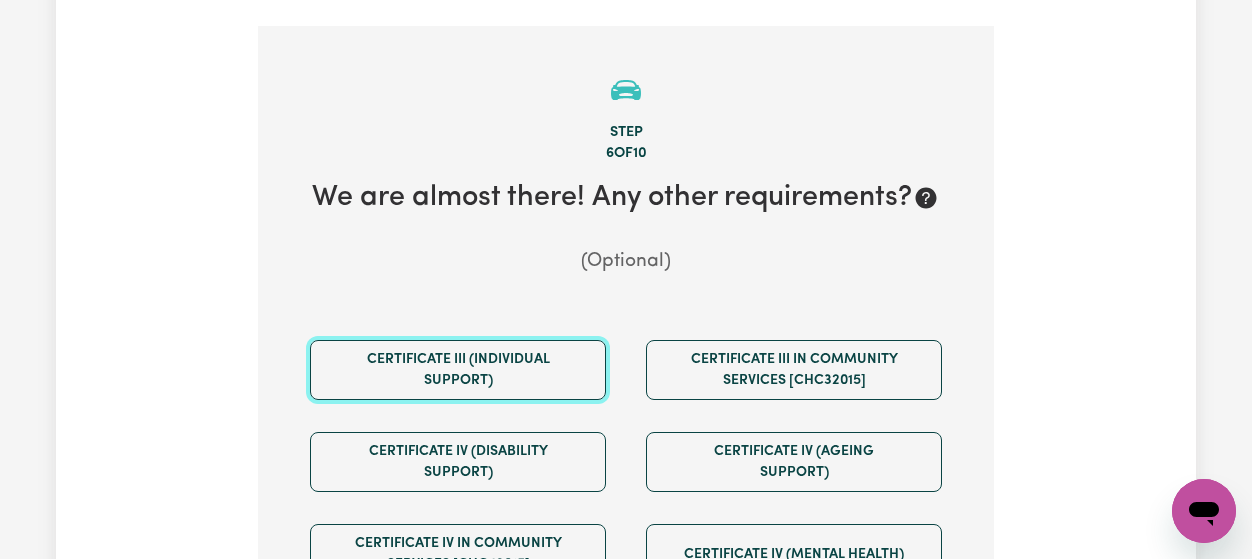 click on "Certificate III (Individual Support)" at bounding box center (458, 370) 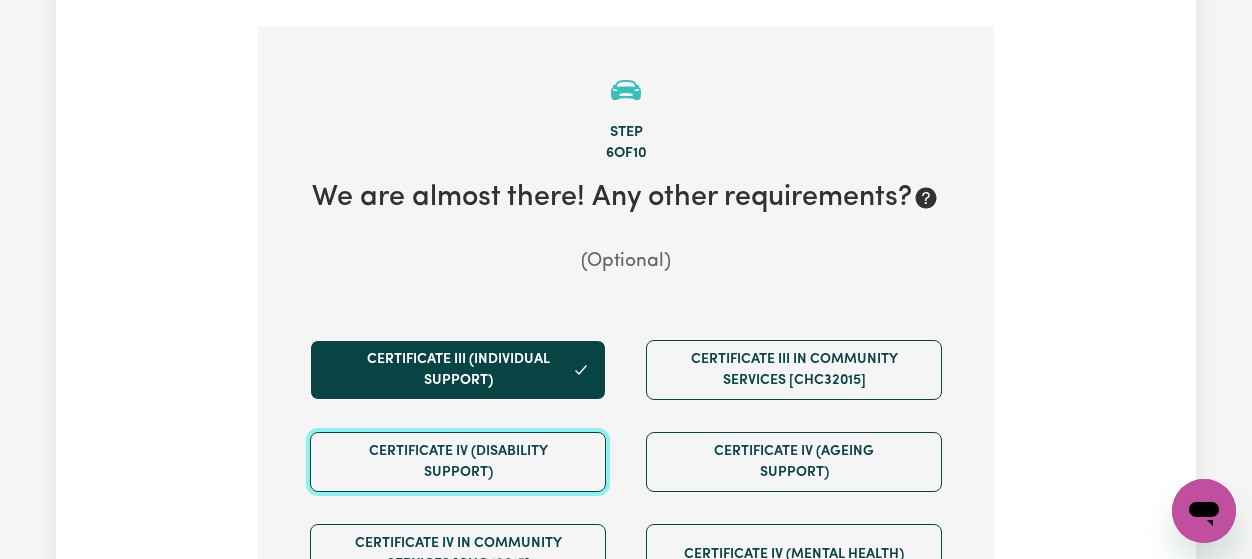 click on "Certificate IV (Disability Support)" at bounding box center [458, 462] 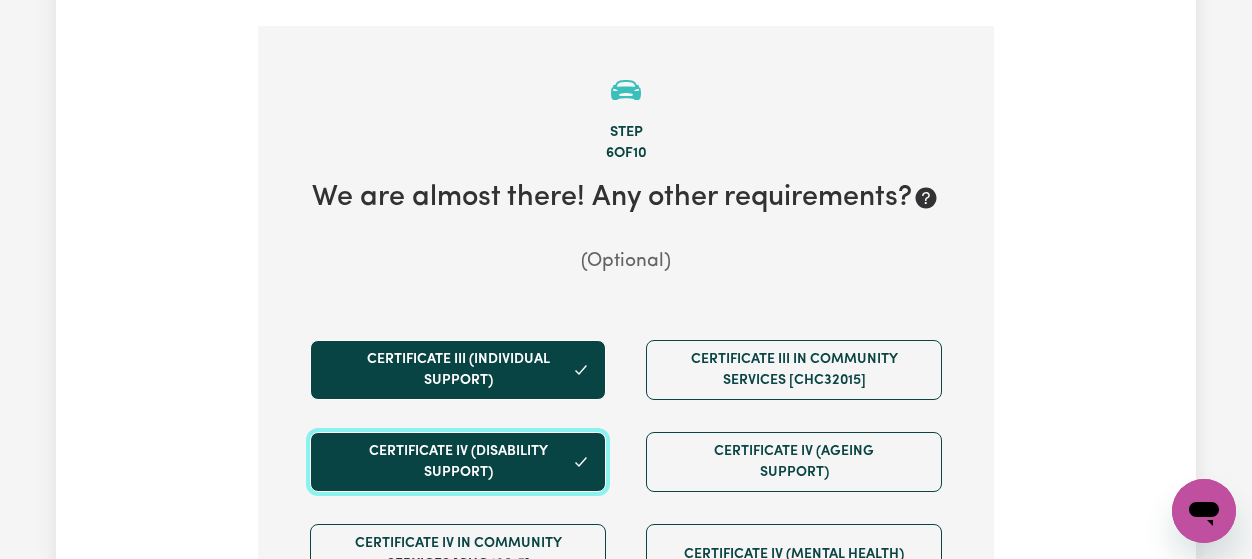 click 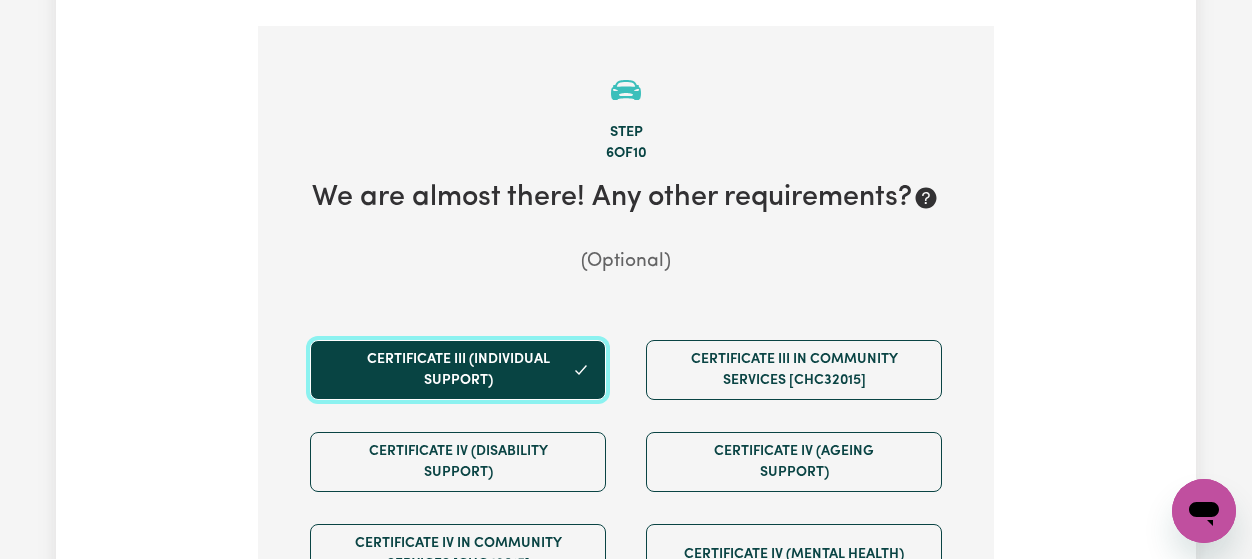 click on "Certificate III (Individual Support)" at bounding box center (458, 370) 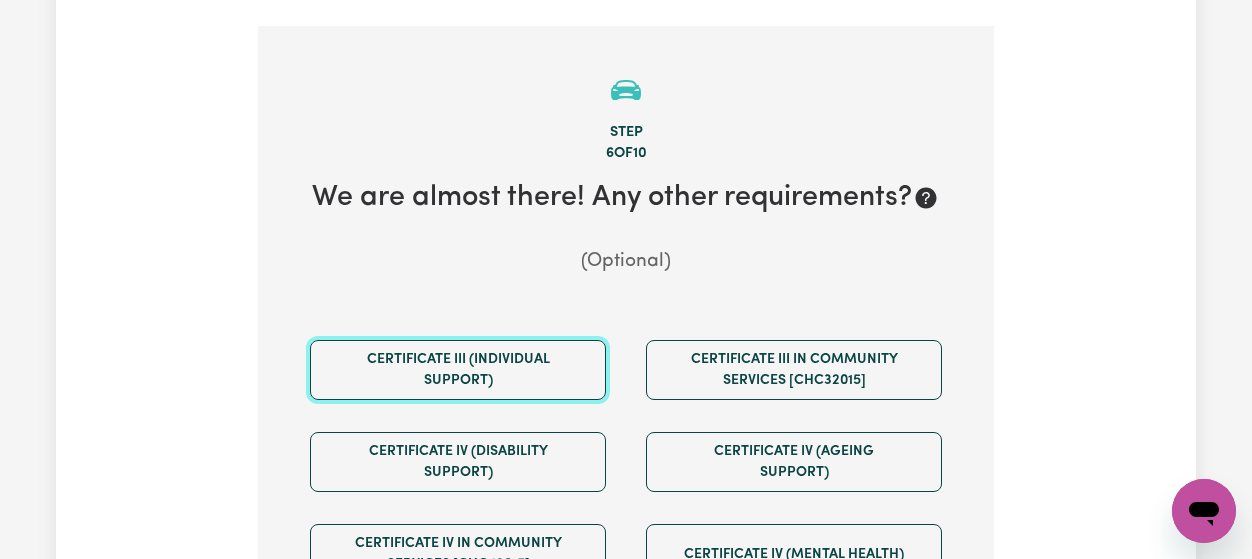 scroll, scrollTop: 1008, scrollLeft: 0, axis: vertical 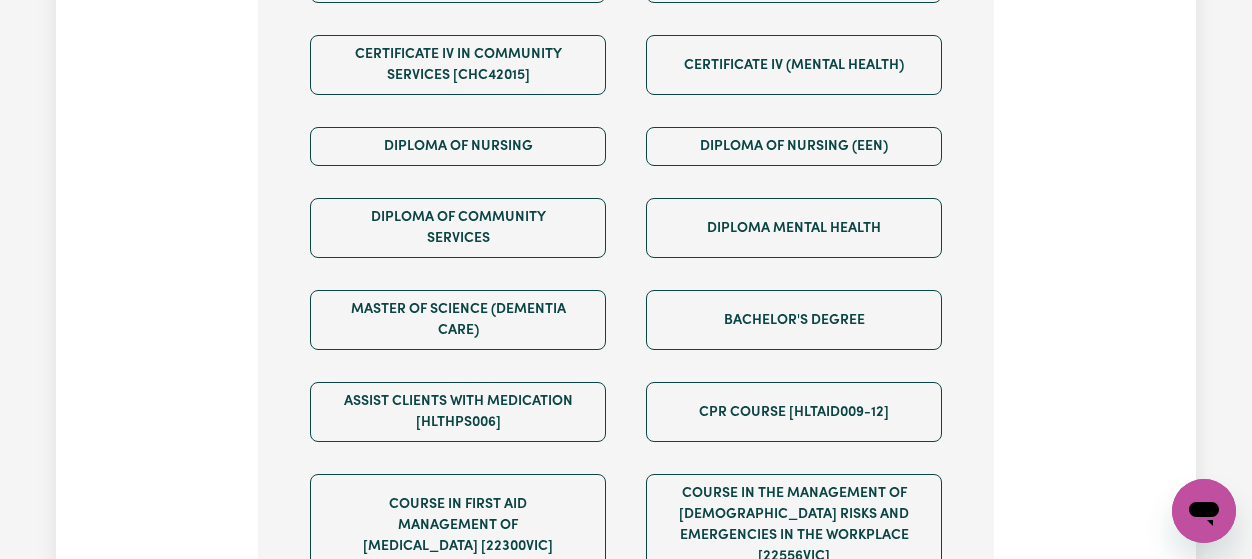 click on "Tell us your care and support requirements Welcome to Careseekers. We are excited to help you find the support you need. To start your job post and connect to workers, please answer the questions below. The Careseekers Platform is a community of thousands of workers from culturally and linguistically diverse backgrounds and various levels of experience and qualifications. Step 6  of  10 We are almost there! Any other requirements? (Optional) Certificate III (Individual Support) Certificate III in Community Services [CHC32015] Certificate IV (Disability Support) Certificate IV (Ageing Support) Certificate IV in Community Services [CHC42015] Certificate IV (Mental Health) Diploma of Nursing Diploma of Nursing (EEN) Diploma of Community Services Diploma Mental Health Master of Science (Dementia Care) Bachelor's Degree Assist clients with medication [HLTHPS006] CPR Course [HLTAID009-12] Course in First Aid Management of [MEDICAL_DATA] [22300VIC] [MEDICAL_DATA] Management Manual Handling [MEDICAL_DATA] Own Car" at bounding box center [626, 99] 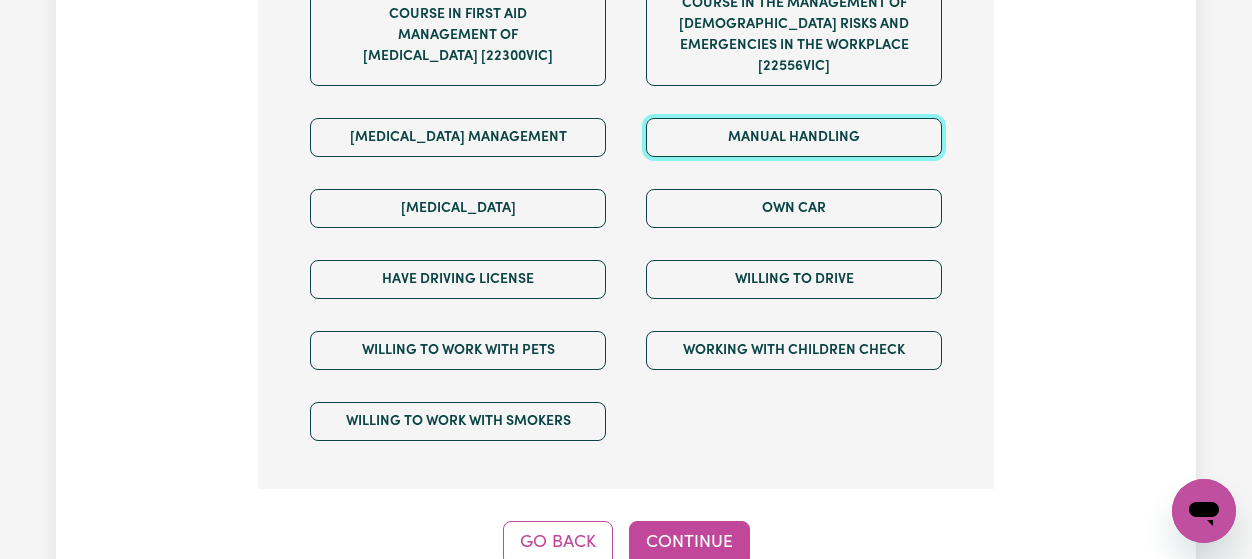 click on "Manual Handling" at bounding box center (794, 137) 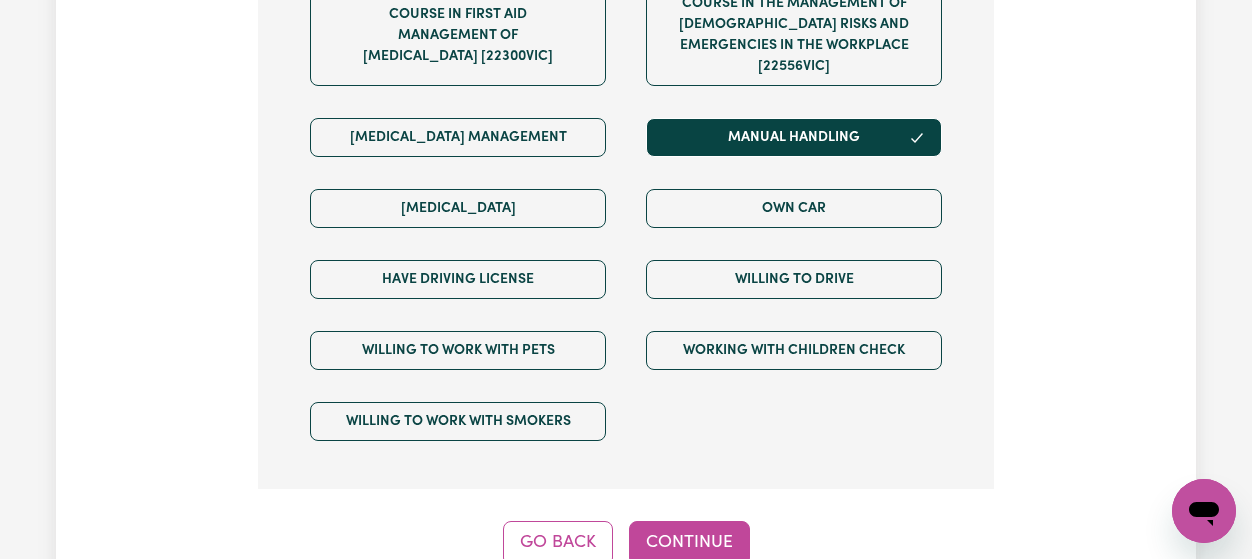 click on "Step 6  of  10 We are almost there! Any other requirements? (Optional) Certificate III (Individual Support) Certificate III in Community Services [CHC32015] Certificate IV (Disability Support) Certificate IV (Ageing Support) Certificate IV in Community Services [CHC42015] Certificate IV (Mental Health) Diploma of Nursing Diploma of Nursing (EEN) Diploma of Community Services Diploma Mental Health Master of Science (Dementia Care) Bachelor's Degree Assist clients with medication [HLTHPS006] CPR Course [HLTAID009-12] Course in First Aid Management of [MEDICAL_DATA] [22300VIC] Course in the Management of [MEDICAL_DATA] Risks and Emergencies in the Workplace [22556VIC] [MEDICAL_DATA] Management Manual Handling [MEDICAL_DATA] Own Car Have driving license Willing to drive Willing to work with pets Working with Children Check Willing to work with smokers Go Back Continue" at bounding box center (626, -194) 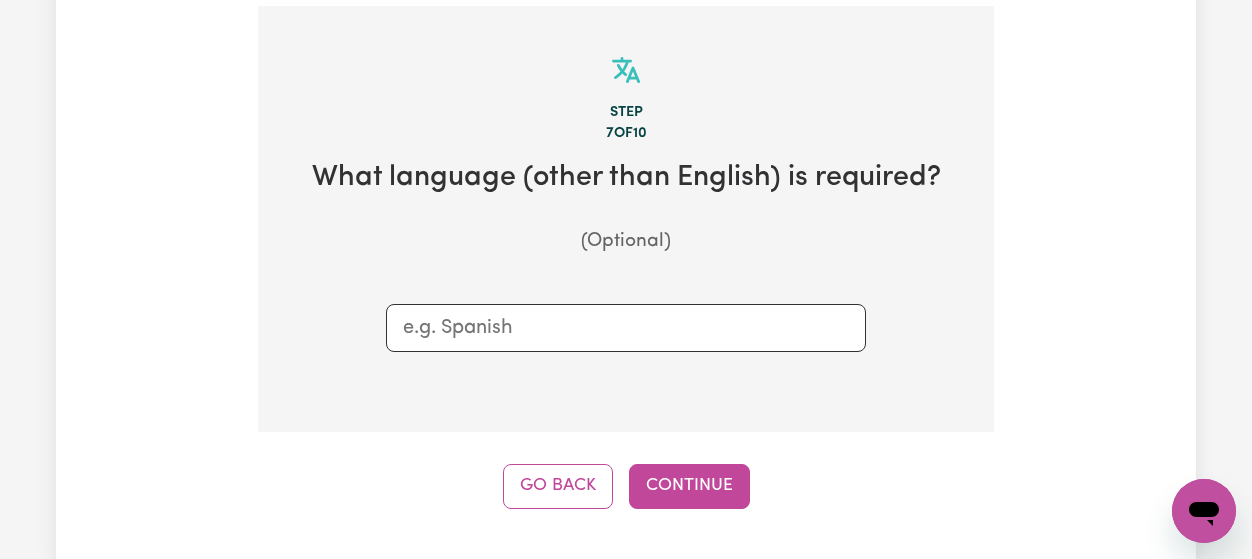 scroll, scrollTop: 519, scrollLeft: 0, axis: vertical 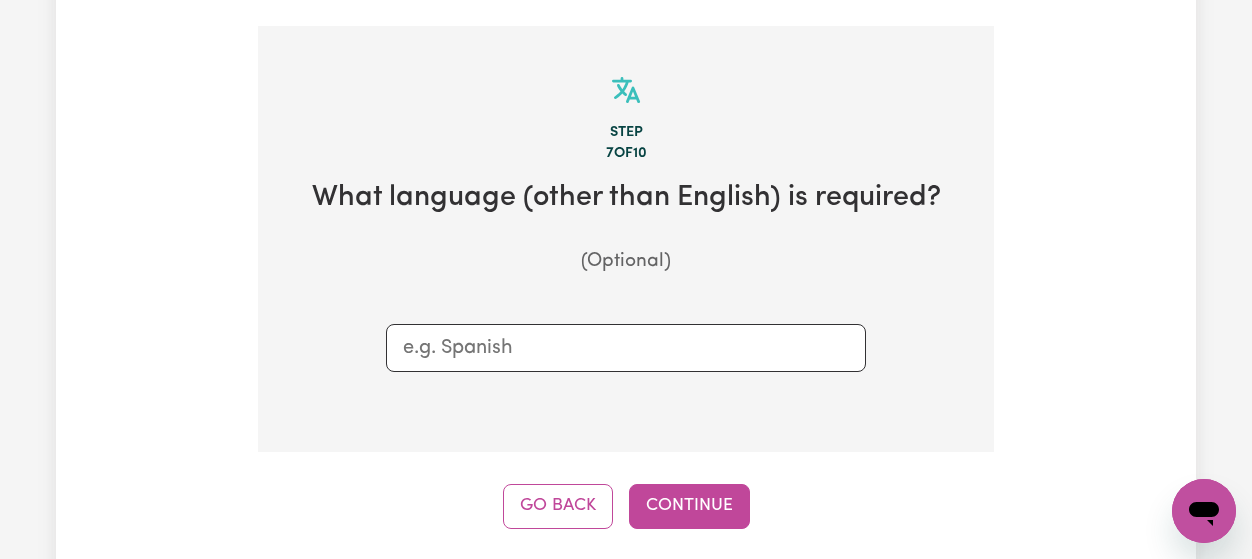 click on "Continue" at bounding box center (689, 506) 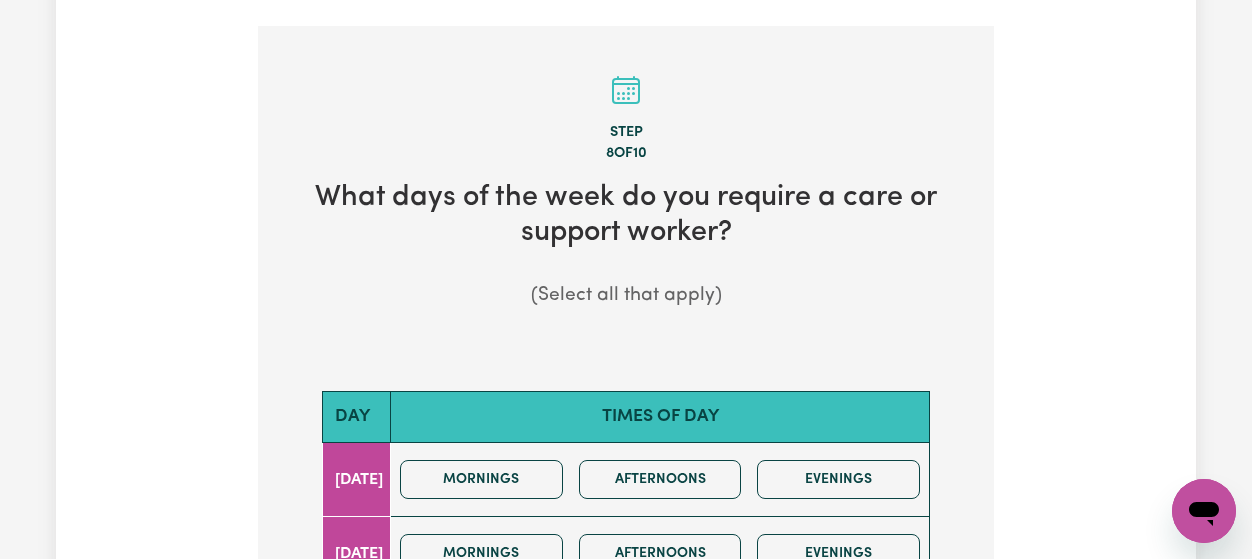 scroll, scrollTop: 0, scrollLeft: 0, axis: both 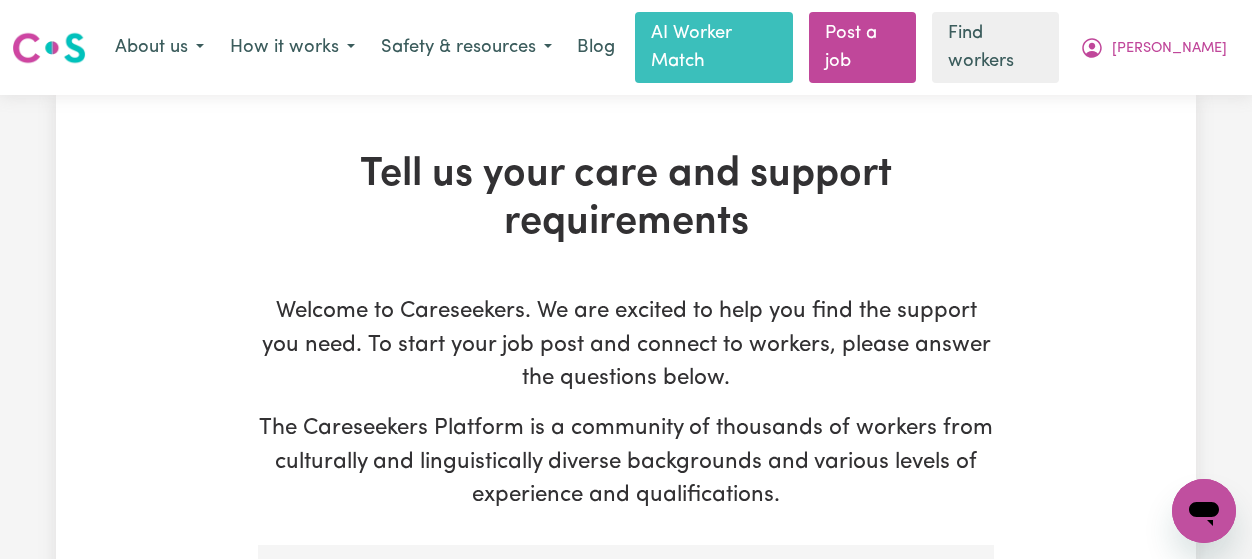 click on "The Careseekers Platform is a community of thousands of workers from culturally and linguistically diverse backgrounds and various levels of experience and qualifications." at bounding box center [626, 462] 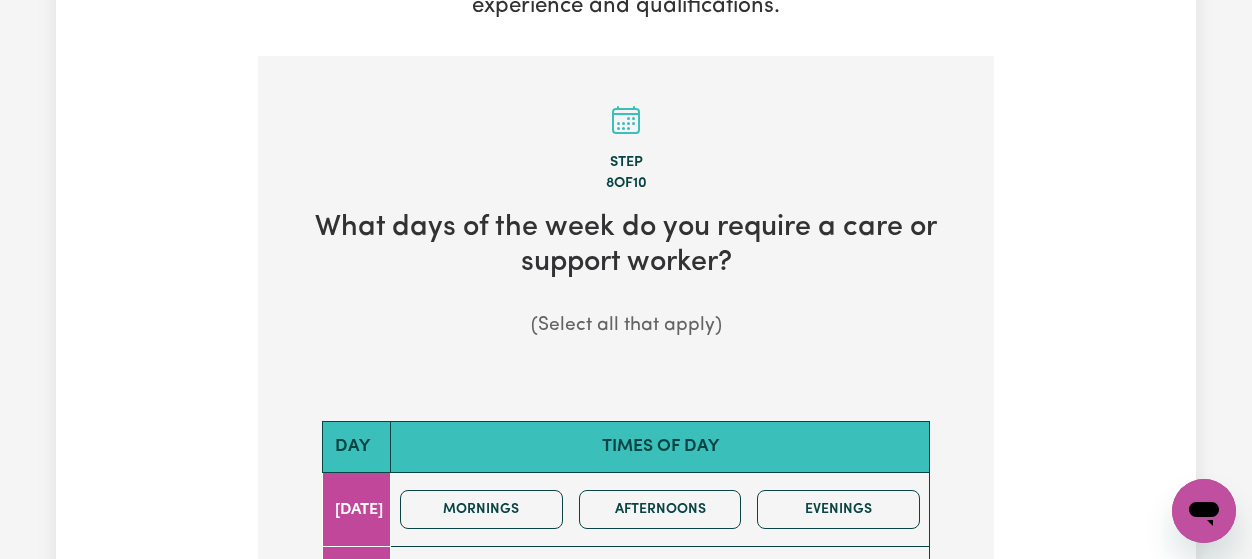 scroll, scrollTop: 978, scrollLeft: 0, axis: vertical 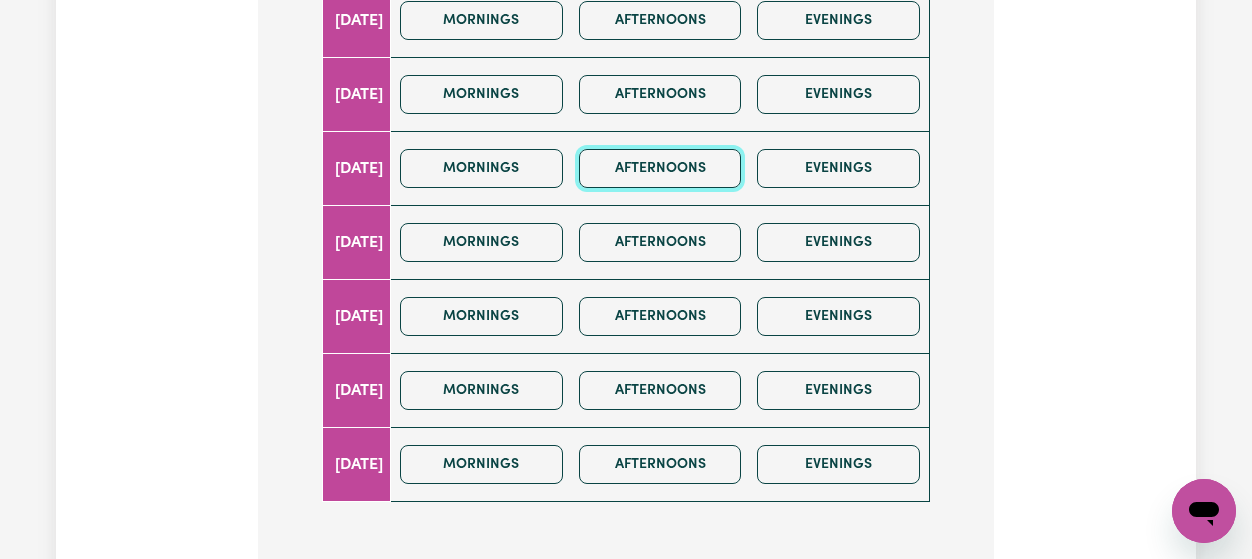 click on "Afternoons" at bounding box center [660, 168] 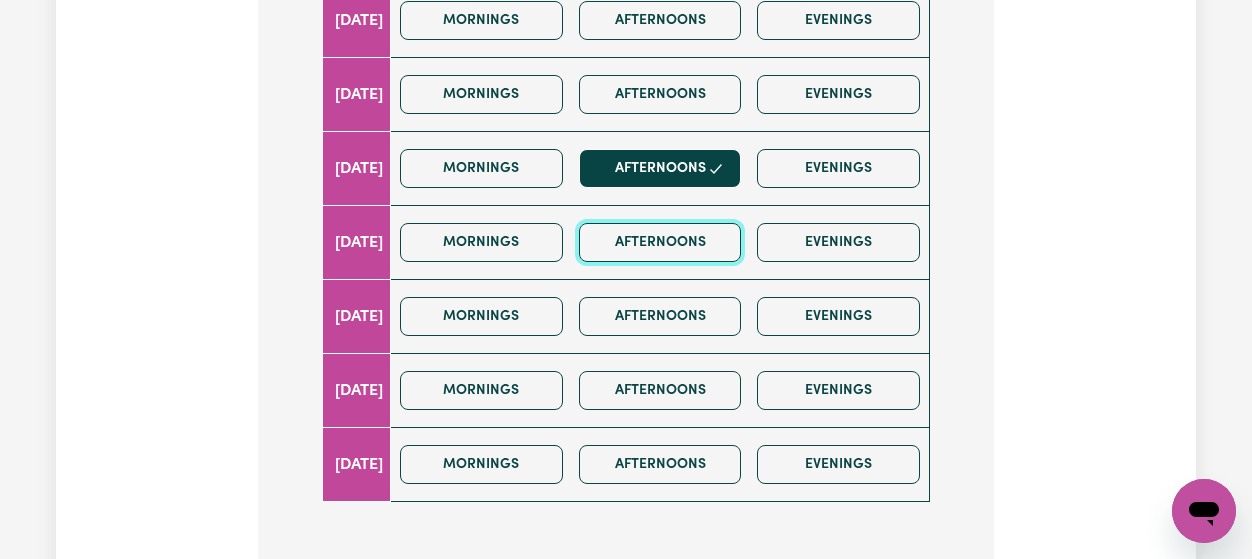 click on "Afternoons" at bounding box center [660, 242] 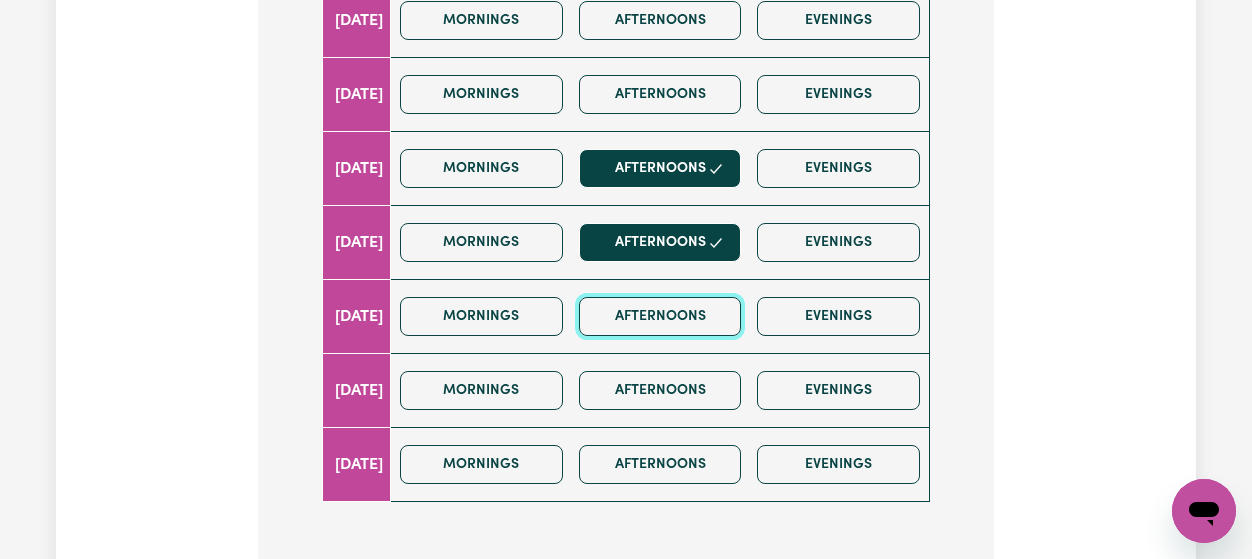 click on "Afternoons" at bounding box center [660, 316] 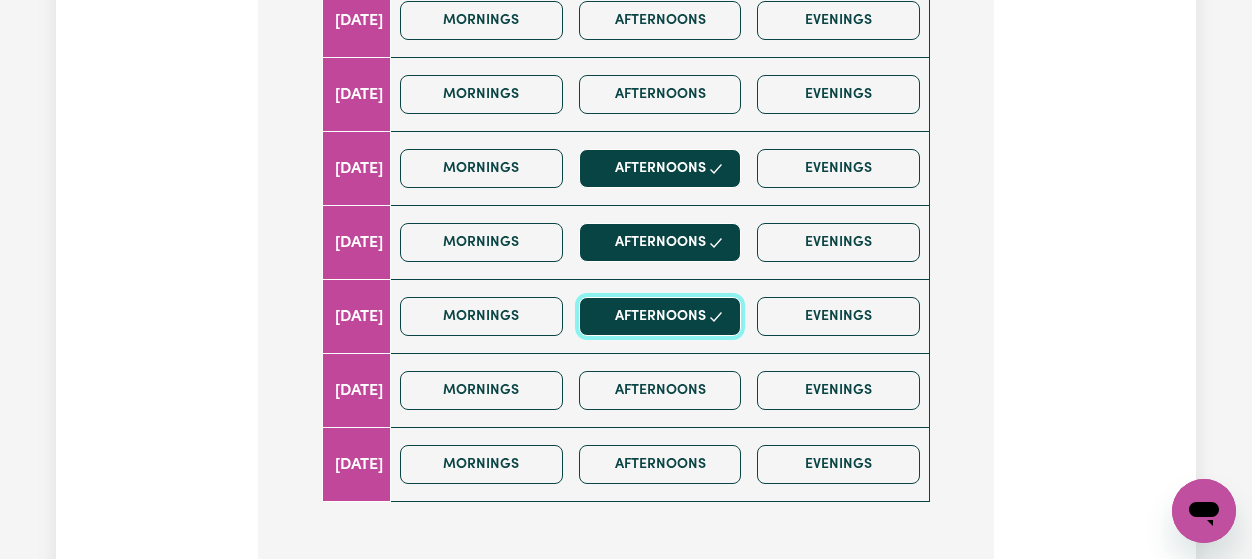 scroll, scrollTop: 1468, scrollLeft: 0, axis: vertical 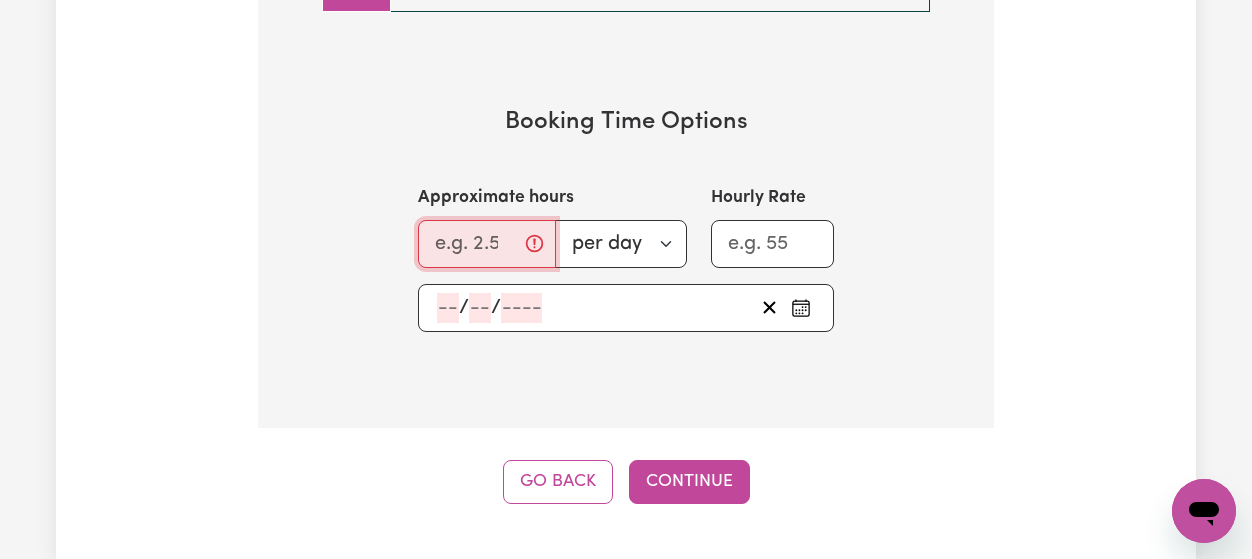 click on "Approximate hours" at bounding box center (487, 244) 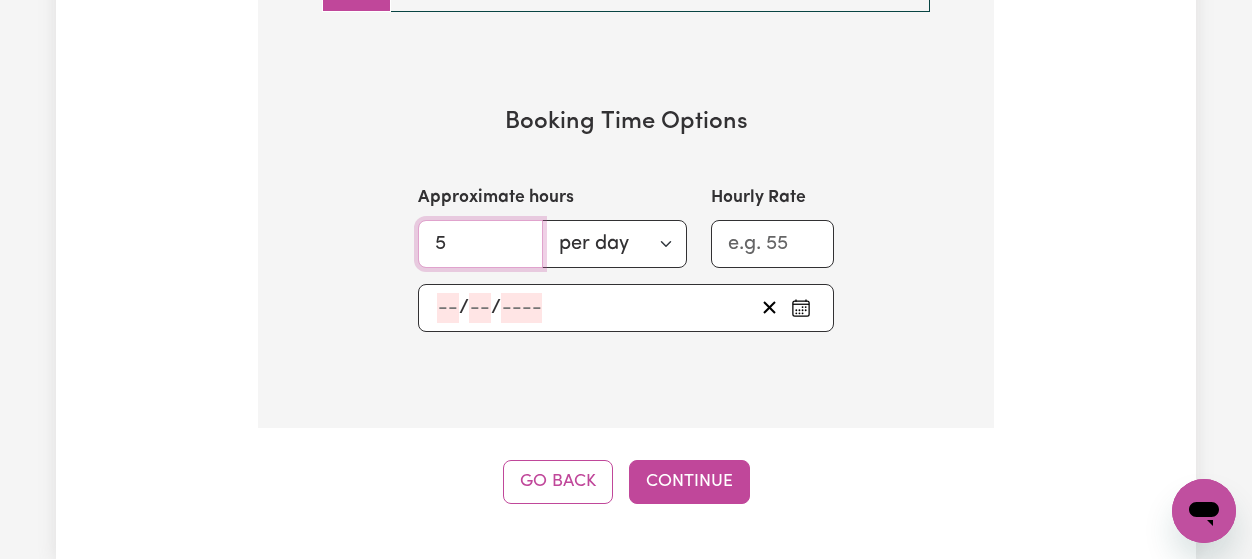 type on "5" 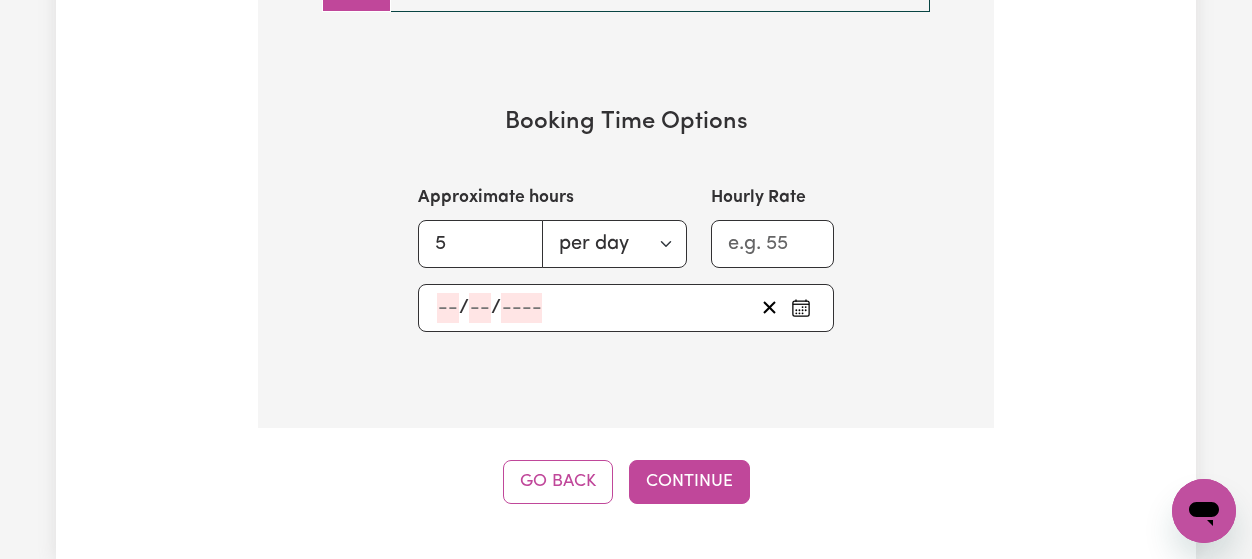 click on "/ /" at bounding box center [594, 308] 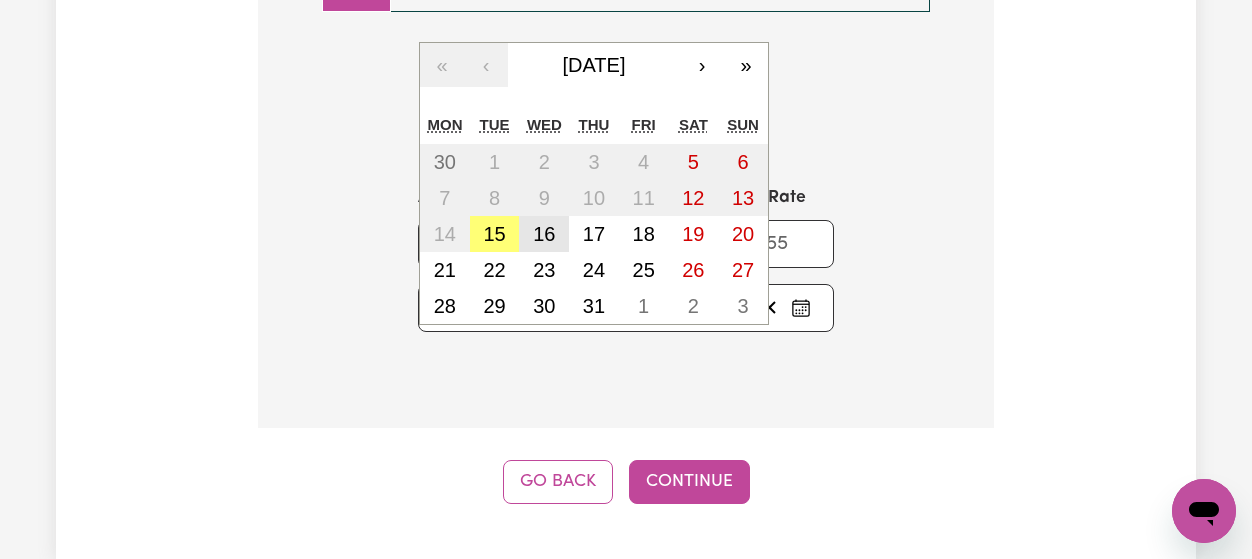 click on "16" at bounding box center (544, 234) 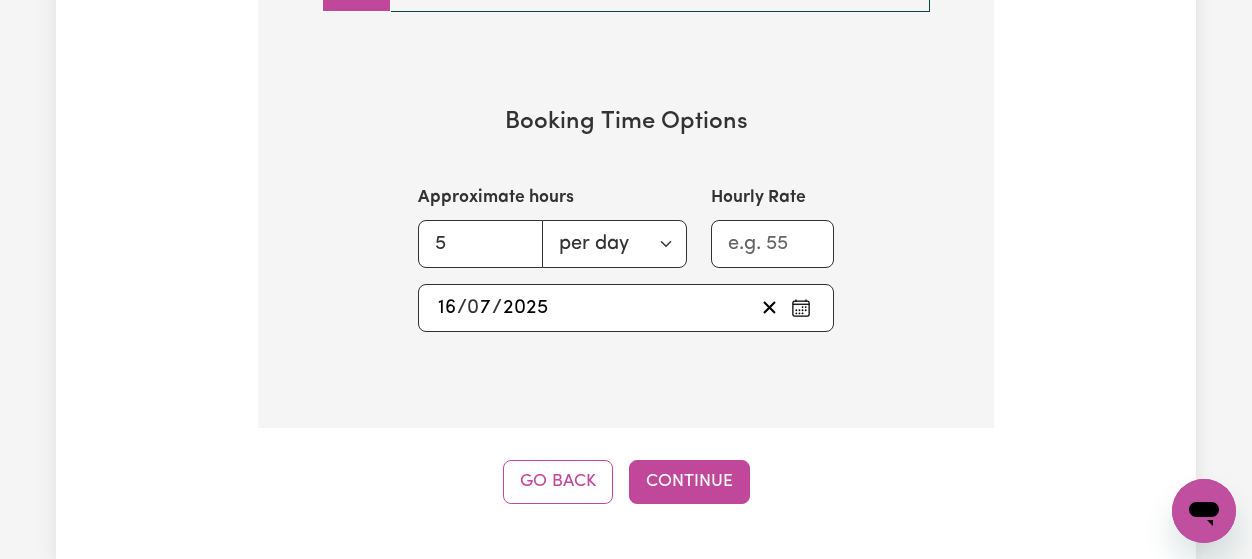 click on "Booking Time Options Approximate hours 5 per day per week Hourly Rate [DATE] 16 / 0 7 / 2025 « ‹ [DATE] › » Mon Tue Wed Thu Fri Sat Sun 30 1 2 3 4 5 6 7 8 9 10 11 12 13 14 15 16 17 18 19 20 21 22 23 24 25 26 27 28 29 30 31 1 2 3" at bounding box center [626, 219] 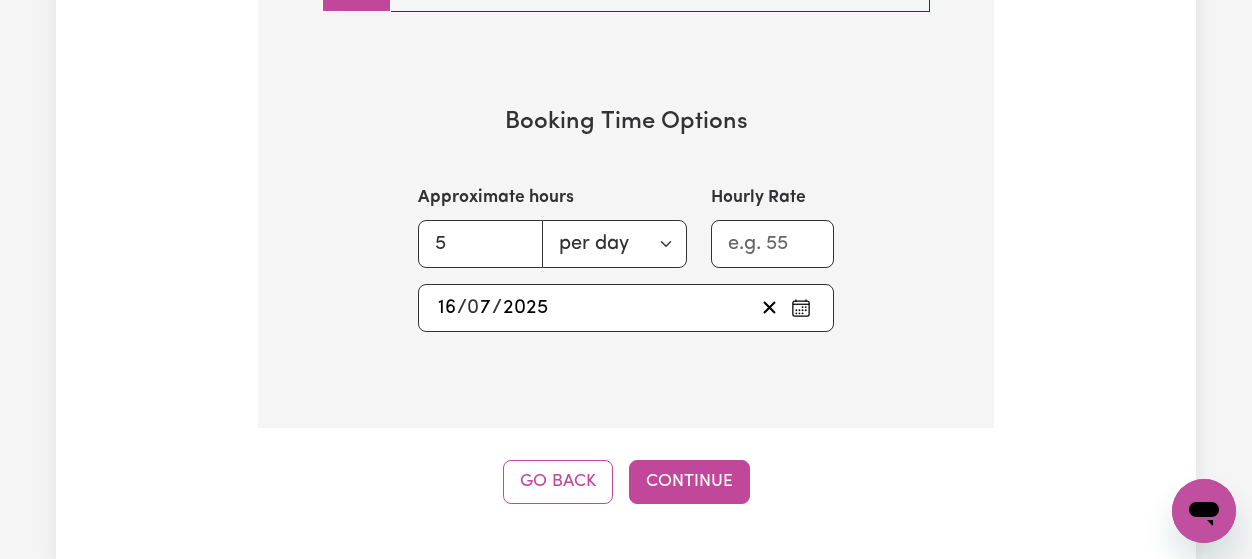 click 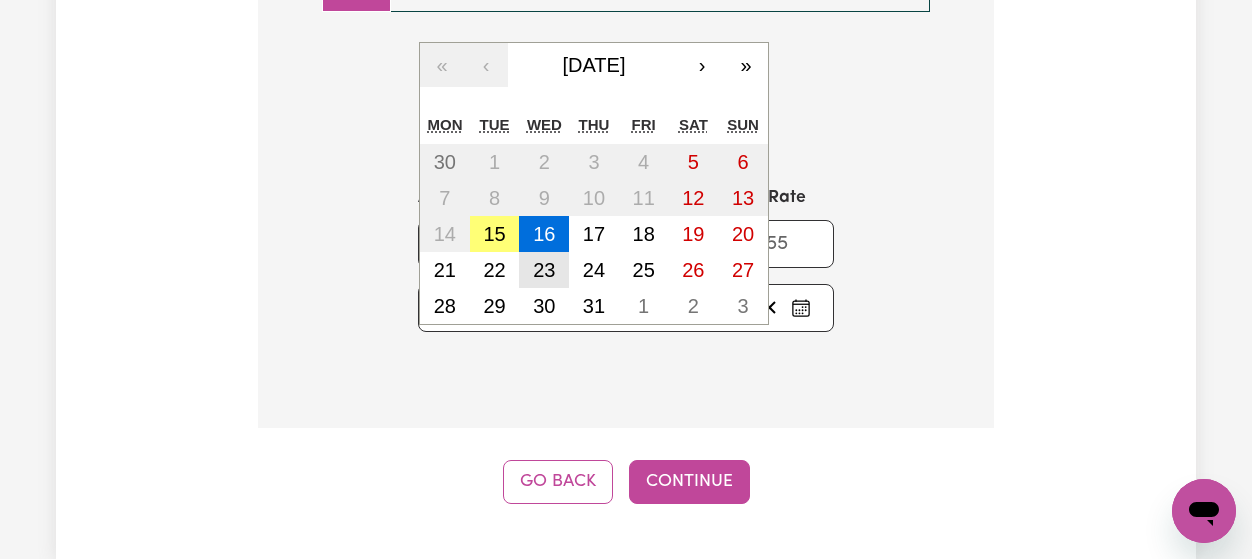 click on "23" at bounding box center [544, 270] 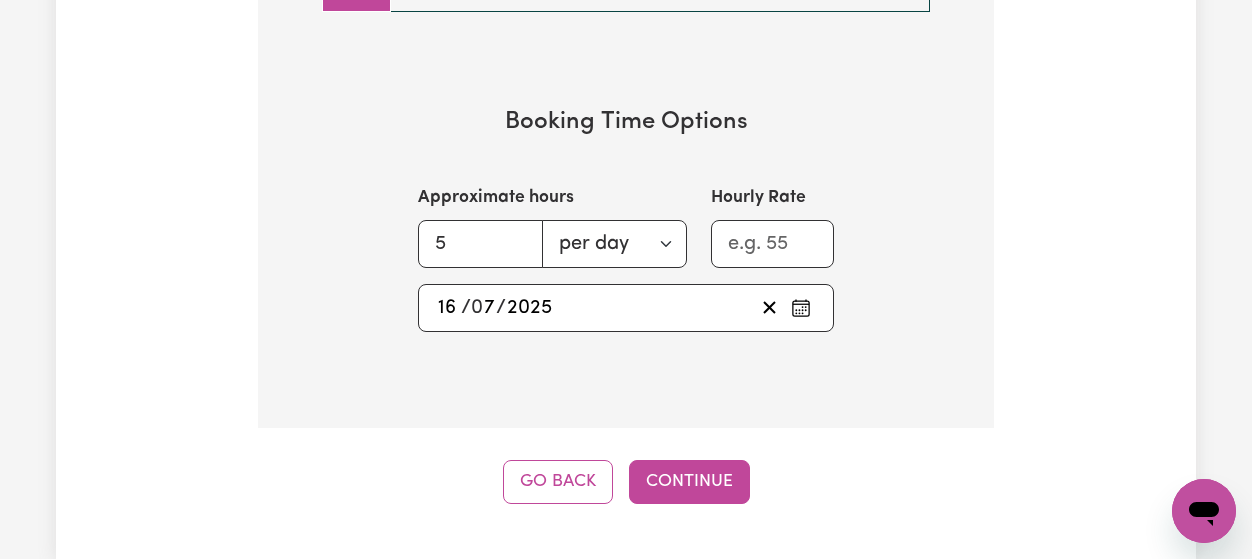type on "[DATE]" 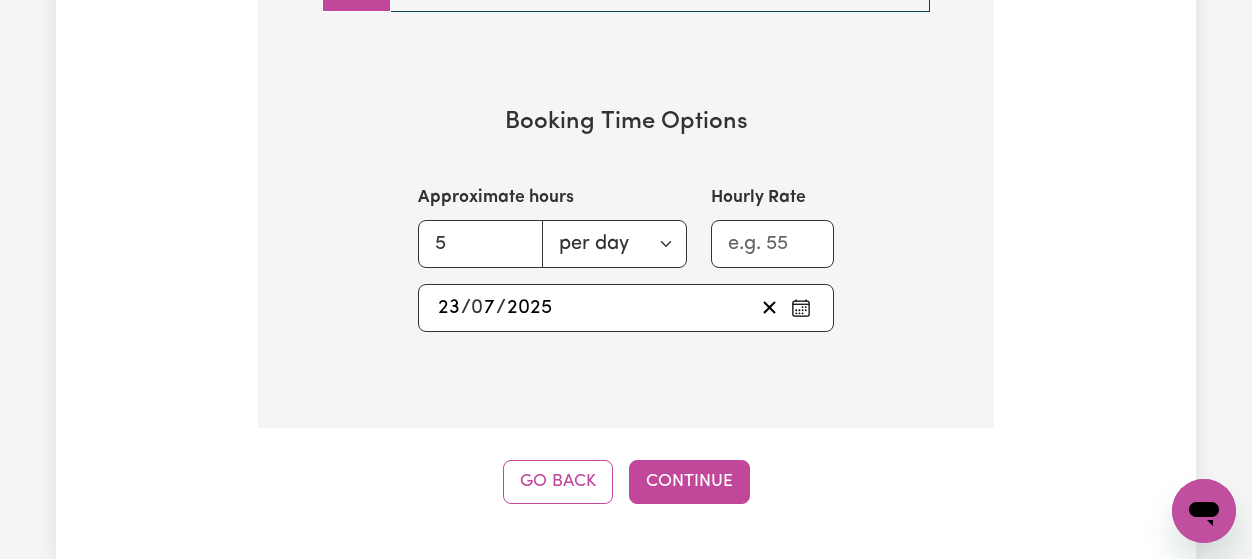 click on "Continue" at bounding box center [689, 482] 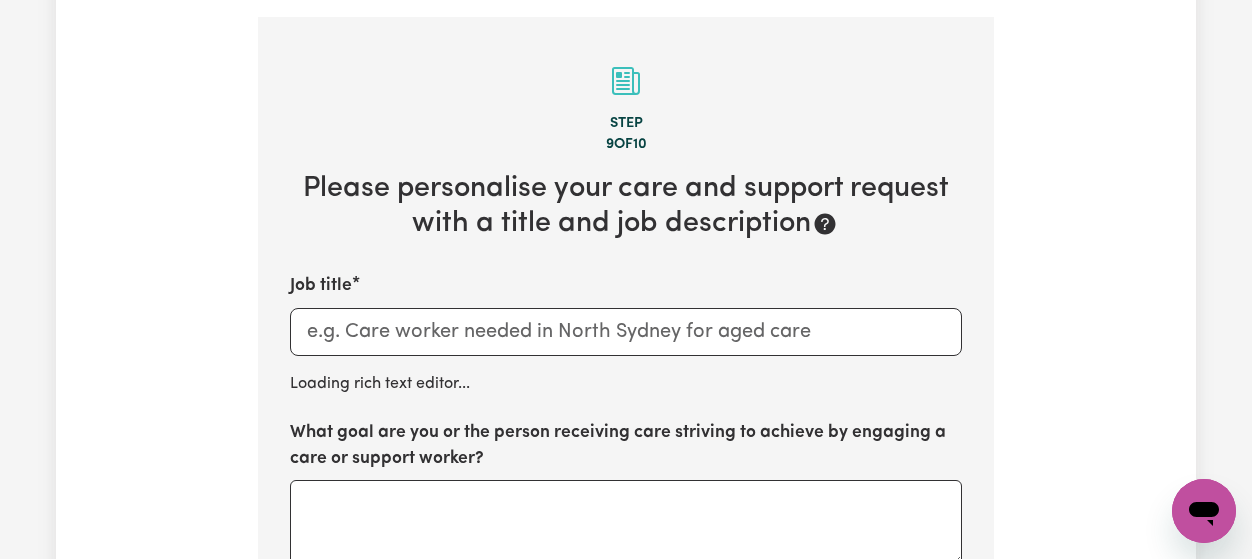 scroll, scrollTop: 519, scrollLeft: 0, axis: vertical 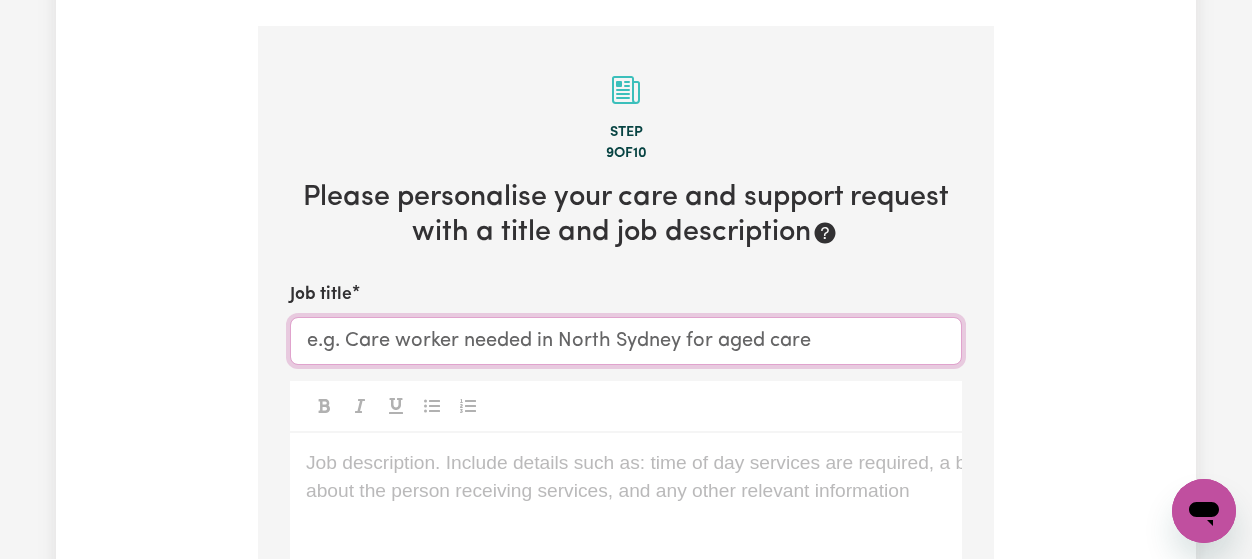 click on "Job title" at bounding box center (626, 341) 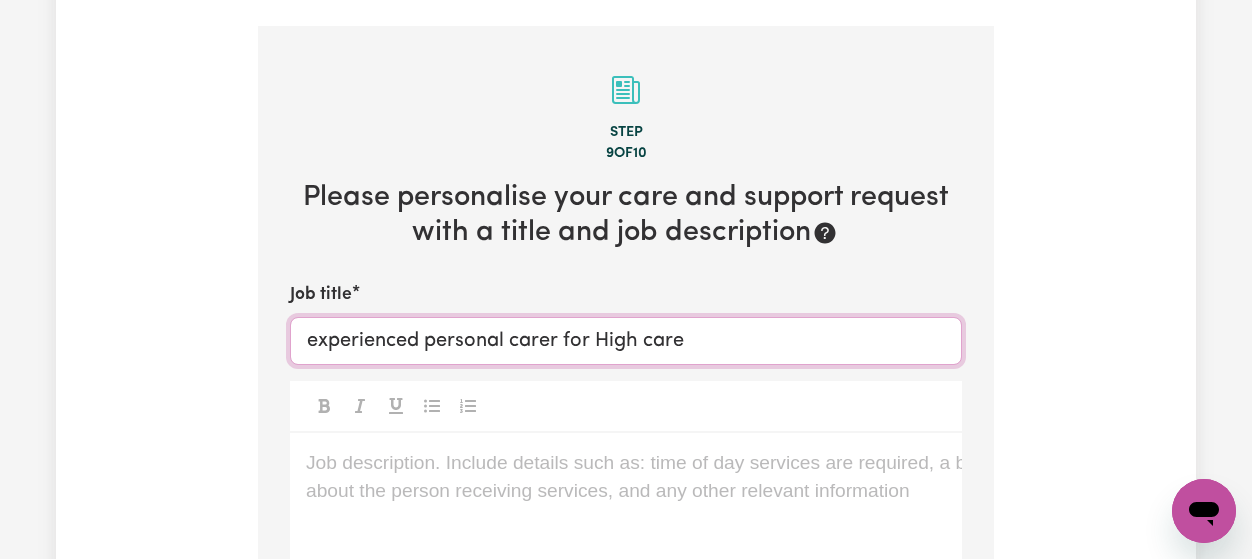 type on "experienced personal carer for High care" 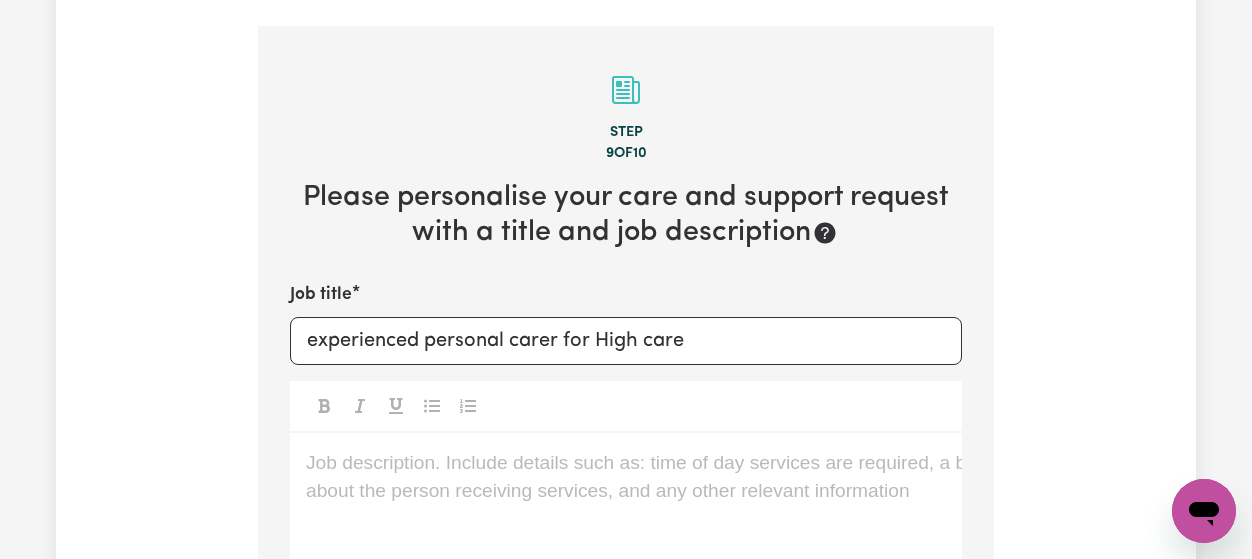 click on "Job description. Include details such as: time of day services are required, a bit about the person receiving services, and any other relevant information ﻿" at bounding box center (626, 553) 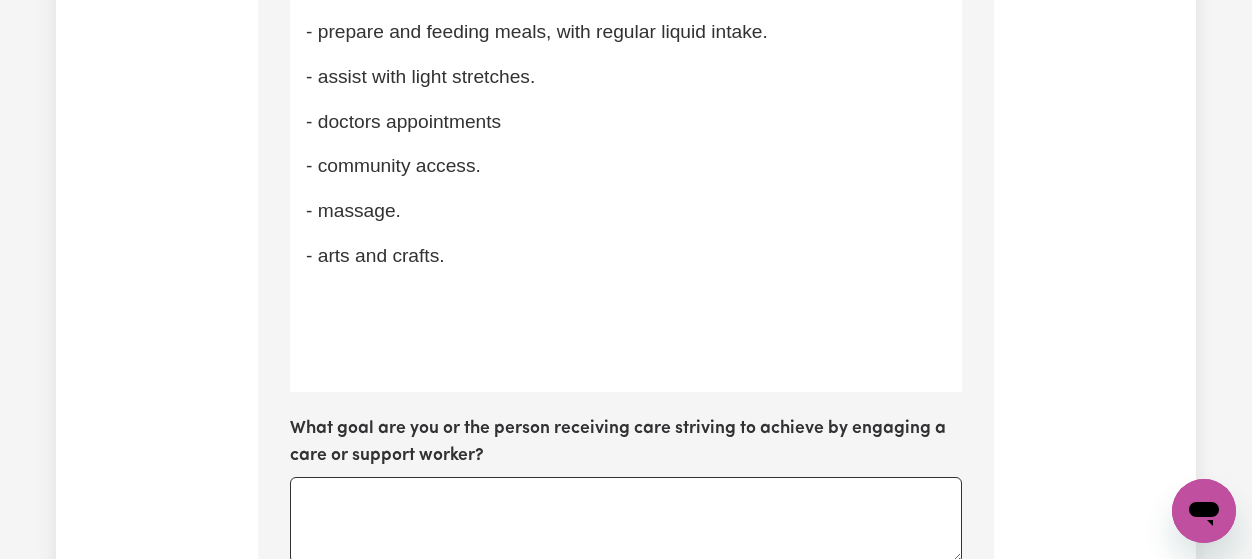 scroll, scrollTop: 1956, scrollLeft: 0, axis: vertical 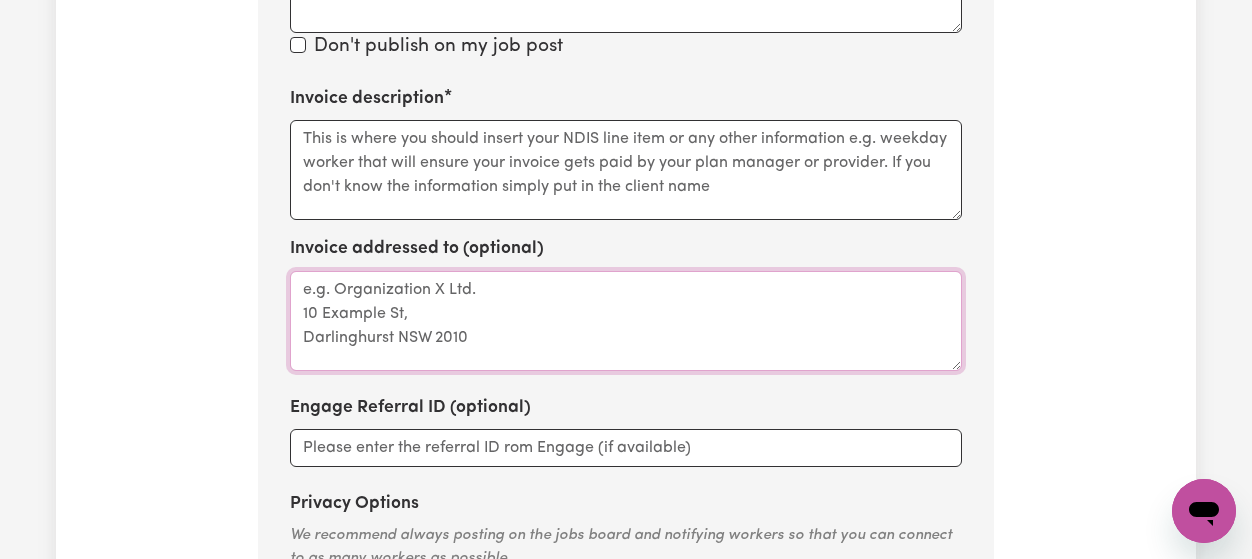 click on "Invoice addressed to (optional)" at bounding box center [626, 321] 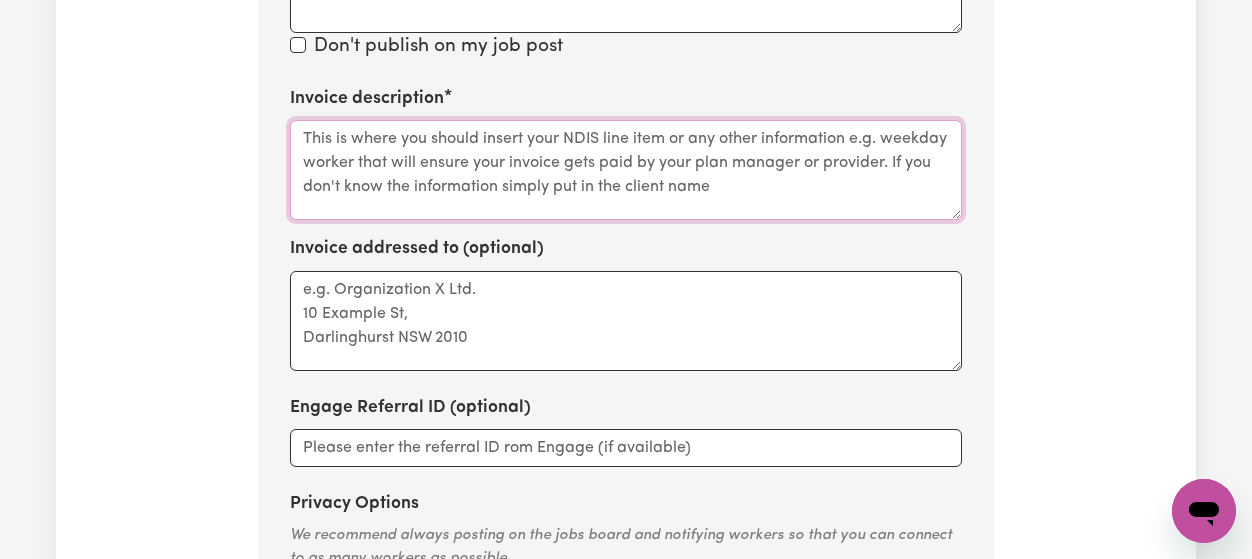click on "Invoice description" at bounding box center (626, 170) 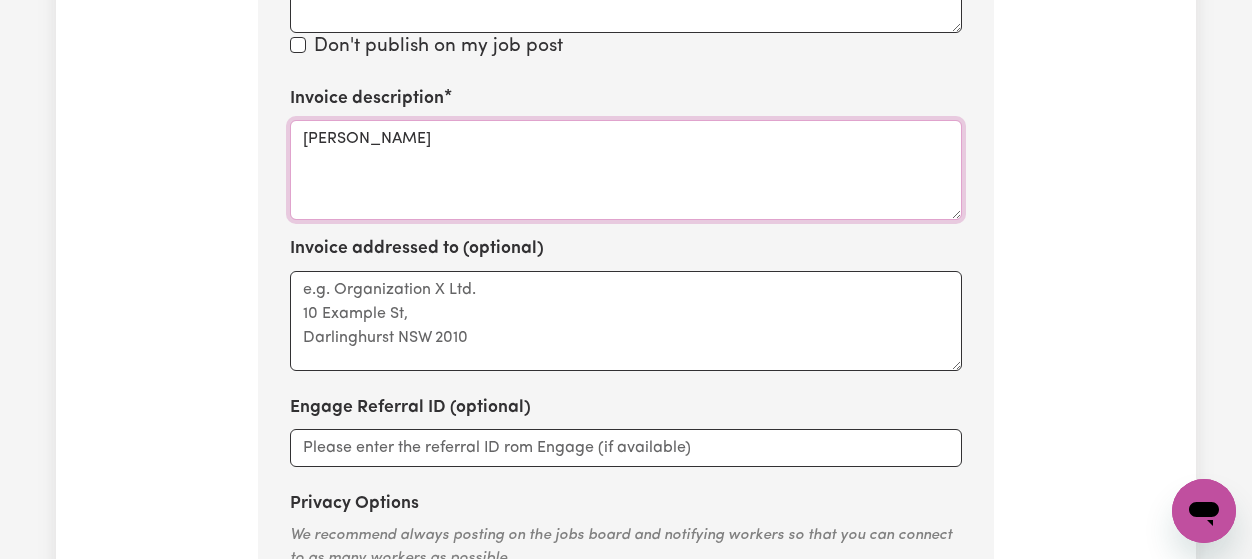 type on "[PERSON_NAME]" 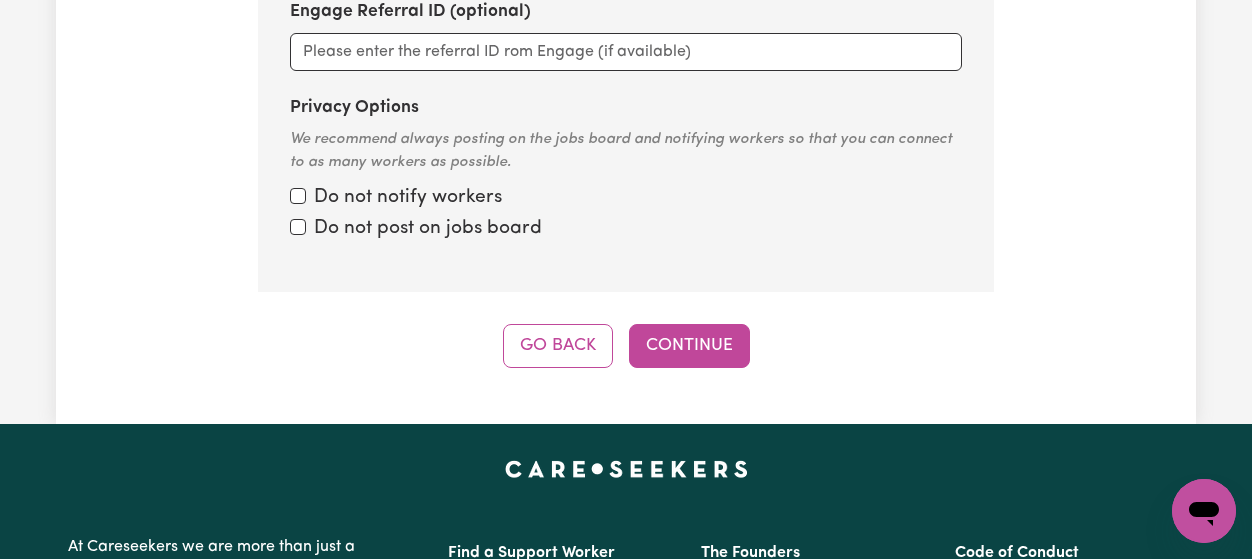 scroll, scrollTop: 2935, scrollLeft: 0, axis: vertical 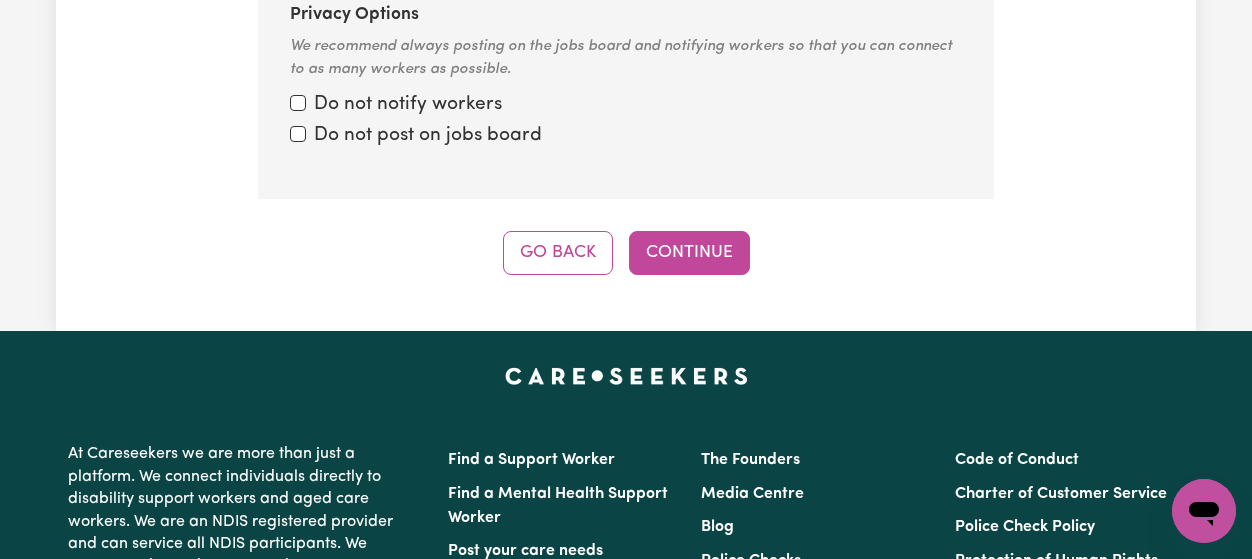 click on "Continue" at bounding box center [689, 253] 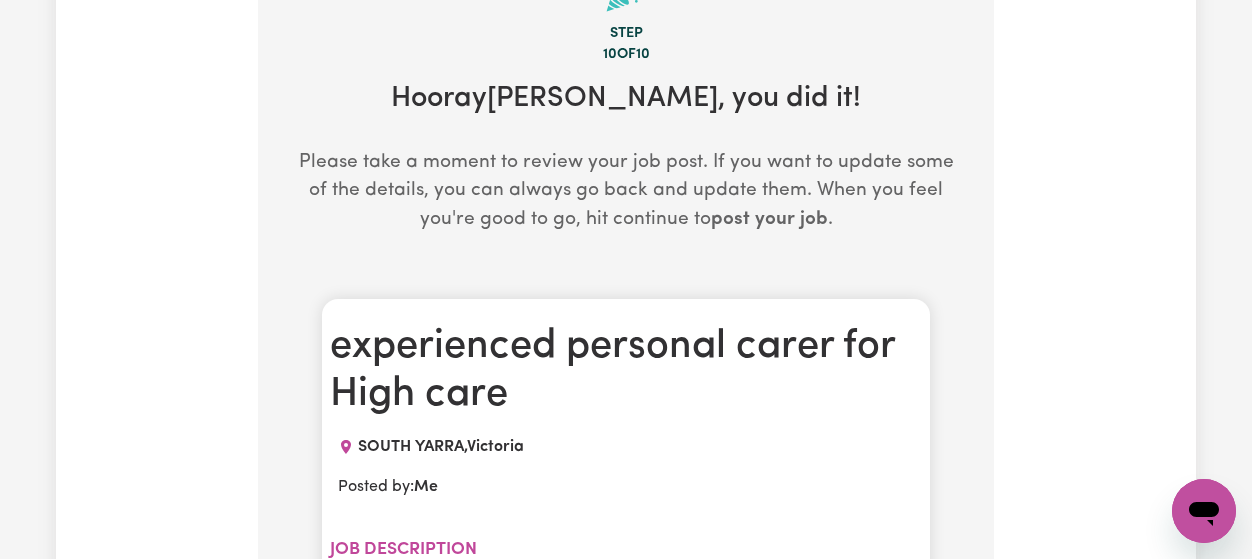 scroll, scrollTop: 519, scrollLeft: 0, axis: vertical 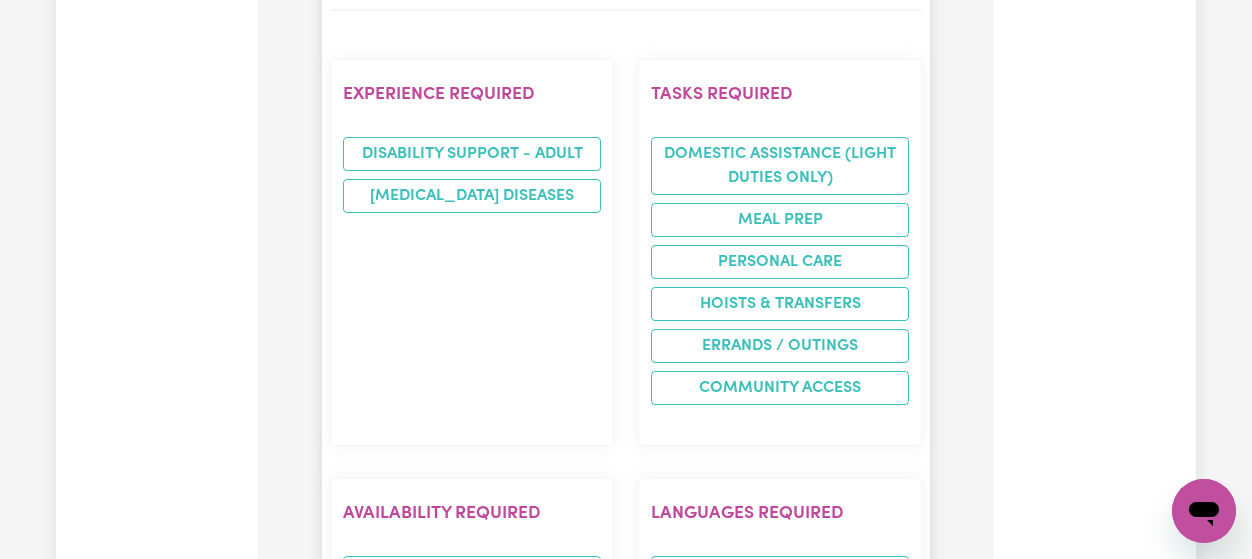 click on "Experience required Disability support - Adult [MEDICAL_DATA] Diseases" at bounding box center (472, 252) 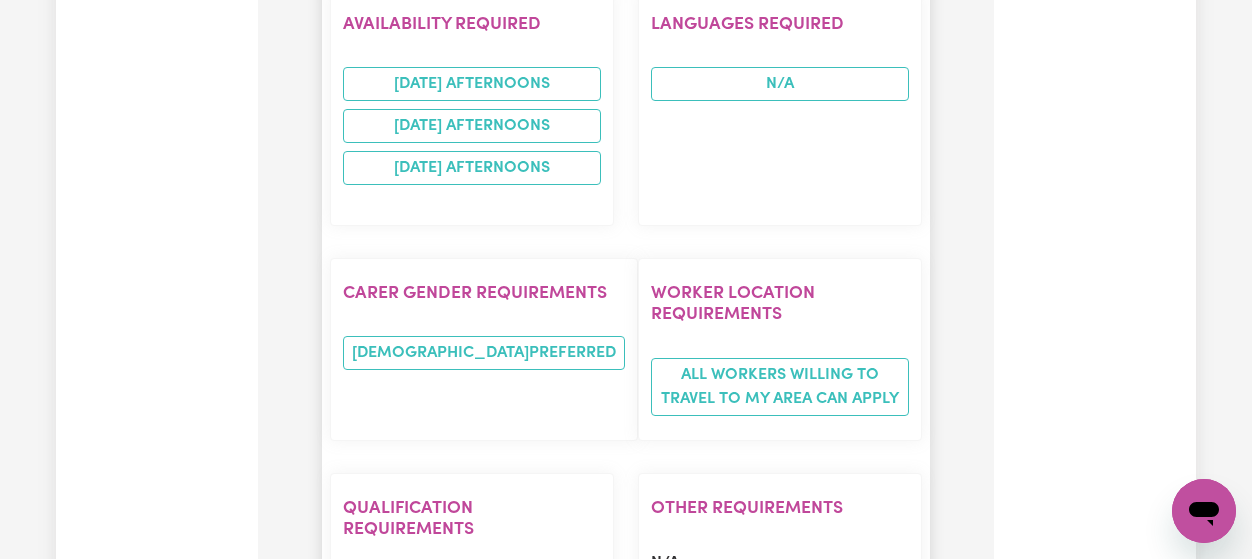 scroll, scrollTop: 3456, scrollLeft: 0, axis: vertical 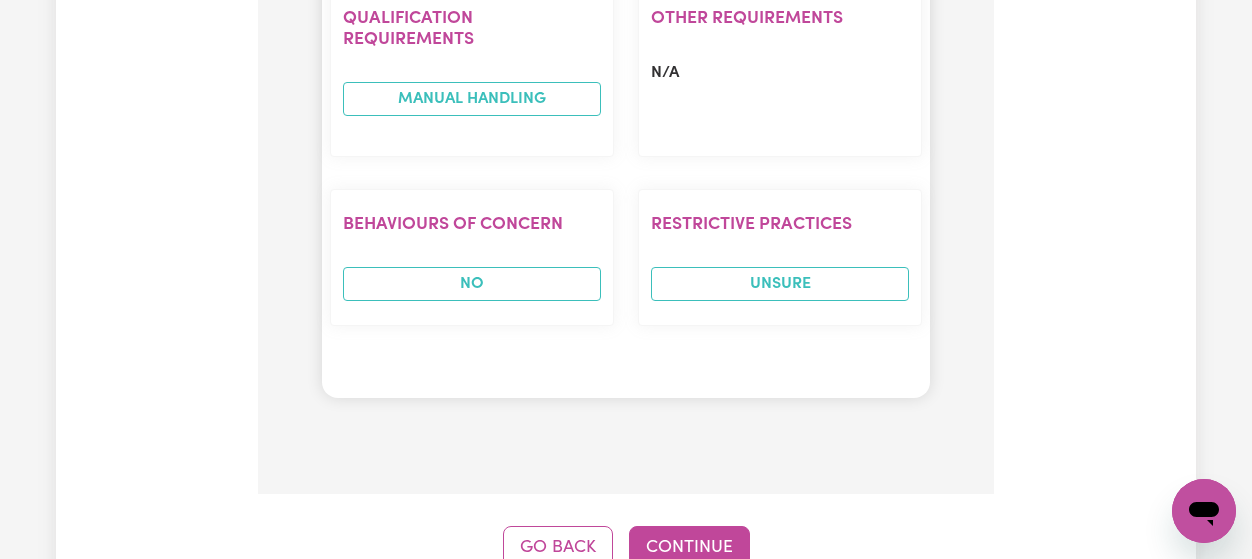 click on "Step 10  of  10 Hooray  [PERSON_NAME] , you did it! Please take a moment to review your job post. If you want to update some of the details, you can always go back and update them. When you feel you're good to go, hit continue to  post your job . experienced personal carer for High care [GEOGRAPHIC_DATA] ,  [GEOGRAPHIC_DATA] Posted by:  Me Job description [DEMOGRAPHIC_DATA] ([DEMOGRAPHIC_DATA]) support workers experienced in high care disability needed for  [DATE] 4pm - 9pm. [DATE] 4pm - 9pm. [DATE] 4pm - 9pm. - immediate start.  - preferred but not essential. Cert 4 in disability or equivalent qualified.  - please only apply if you can commit to the job over the long run!  - must be flexible with your availability not only for the advertised days but also to pick up extra. - I have MND, I'm non verbal and have no mobility so I need full assistance with daily living.  - I have a quick temper. I'm very honest and can be very direct with everyone. Please only apply if you can handle constructive criticism.  Your duties may include,  - toileting" at bounding box center [626, -1209] 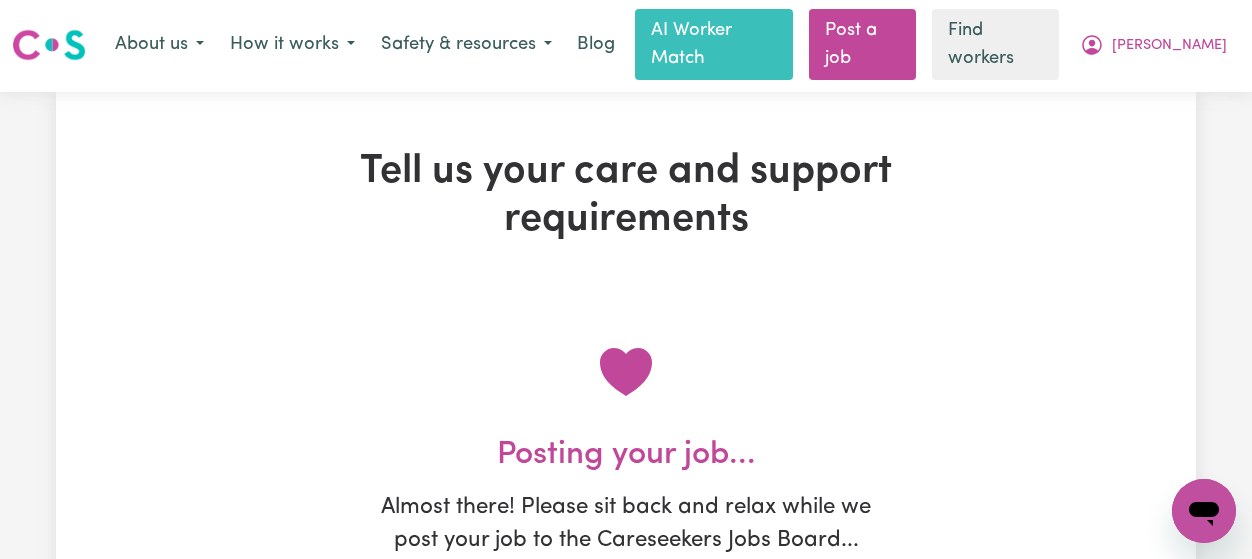 scroll, scrollTop: 0, scrollLeft: 0, axis: both 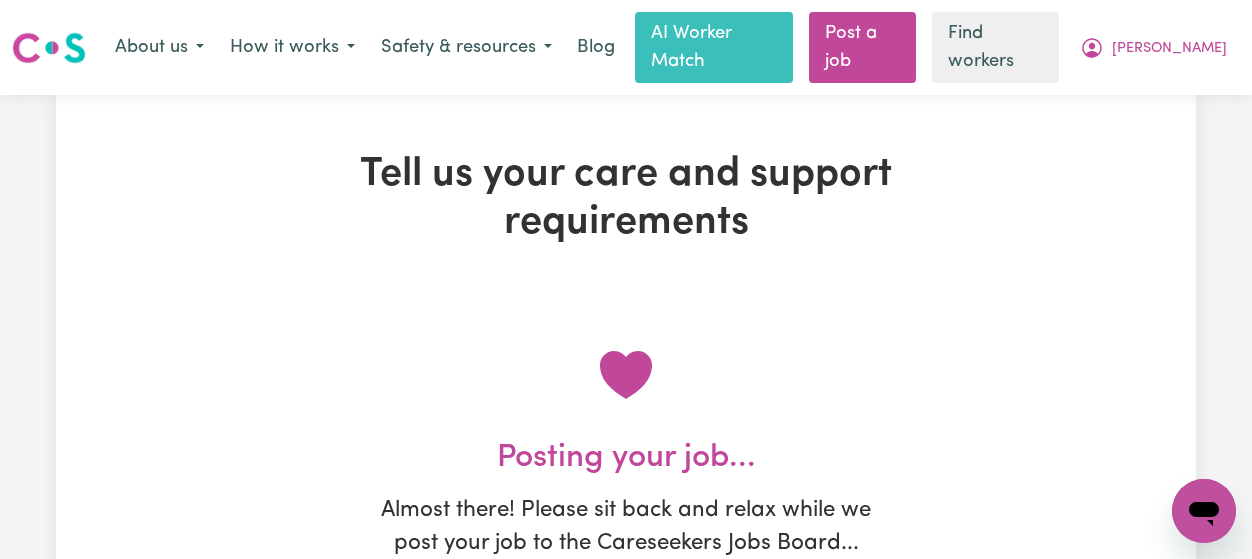 click at bounding box center (626, 375) 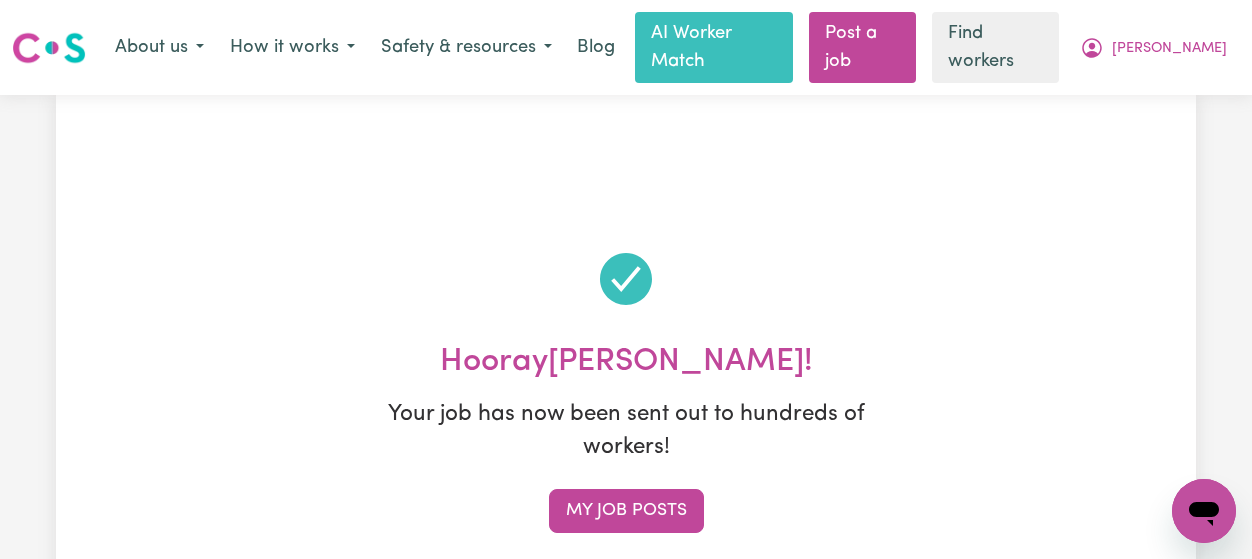 click on "My job posts" at bounding box center (626, 511) 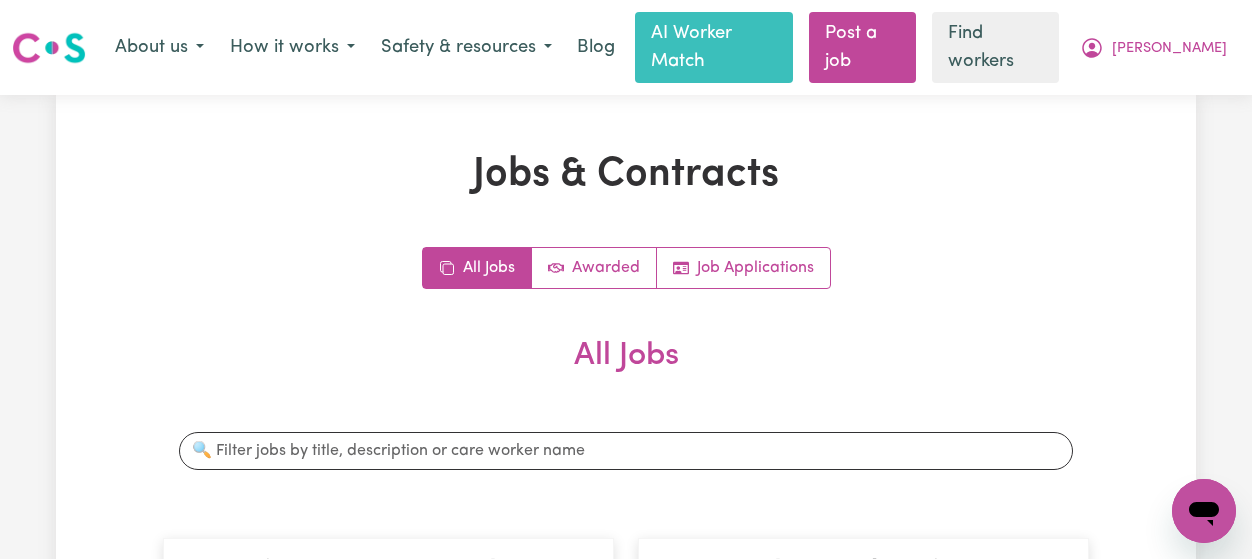 click on "All Jobs Awarded Job Applications All Jobs Search jobs experienced personal carer for High care [GEOGRAPHIC_DATA] [DEMOGRAPHIC_DATA] ([DEMOGRAPHIC_DATA]) support workers experienced in high care disability needed for  [DATE] 4pm - 9pm. [DATE] 4pm - 9pm. [DATE] 4pm - 9pm. - immediate start.  - preferred but not essential. Cert 4 in disability or equivalent qualified.  - please only apply if you can commit to the job over the long run!  - must be flexible with your availability not only for the advertised days but also to pick up extra. - I have MND, I'm non verbal and have no mobility so I need full assistance with daily living.  - I have a quick temper. I'm very honest and can be very direct with everyone. Please only apply if you can handle constructive criticism.  - patience, attention to detail and fast learning are preferred qualities.  Your duties may include,  - manual handling.  - toileting  - showering  - cleaning and tidying up.  - prepare and feeding meals, with regular liquid intake.  - massage." at bounding box center [626, 2066] 